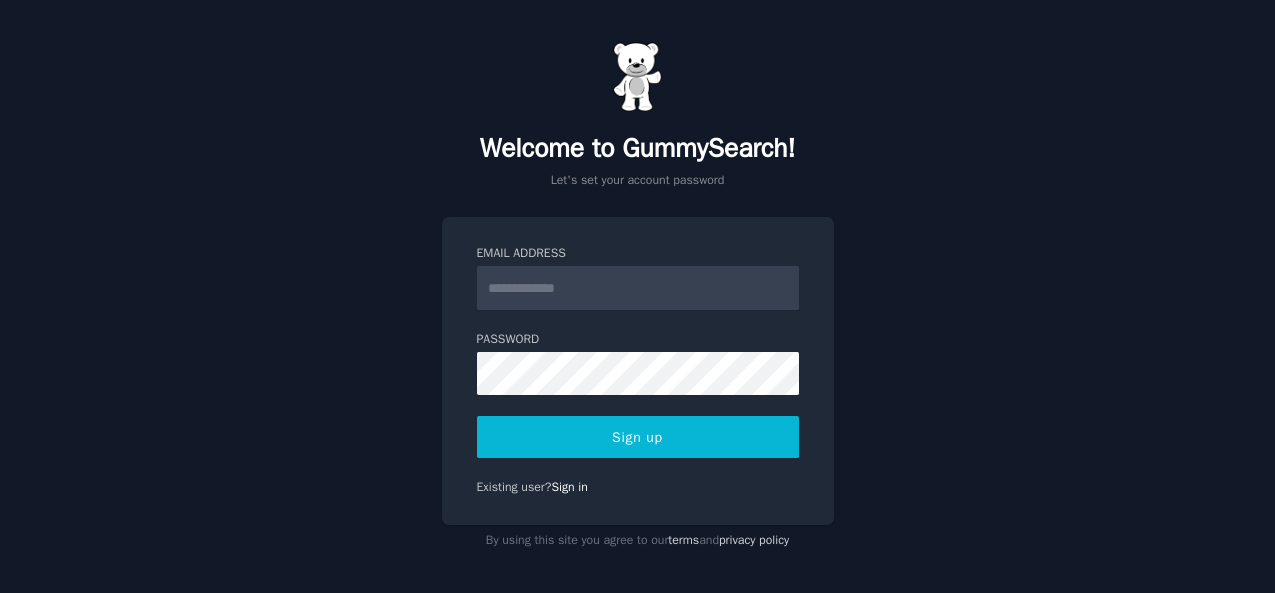 scroll, scrollTop: 4, scrollLeft: 0, axis: vertical 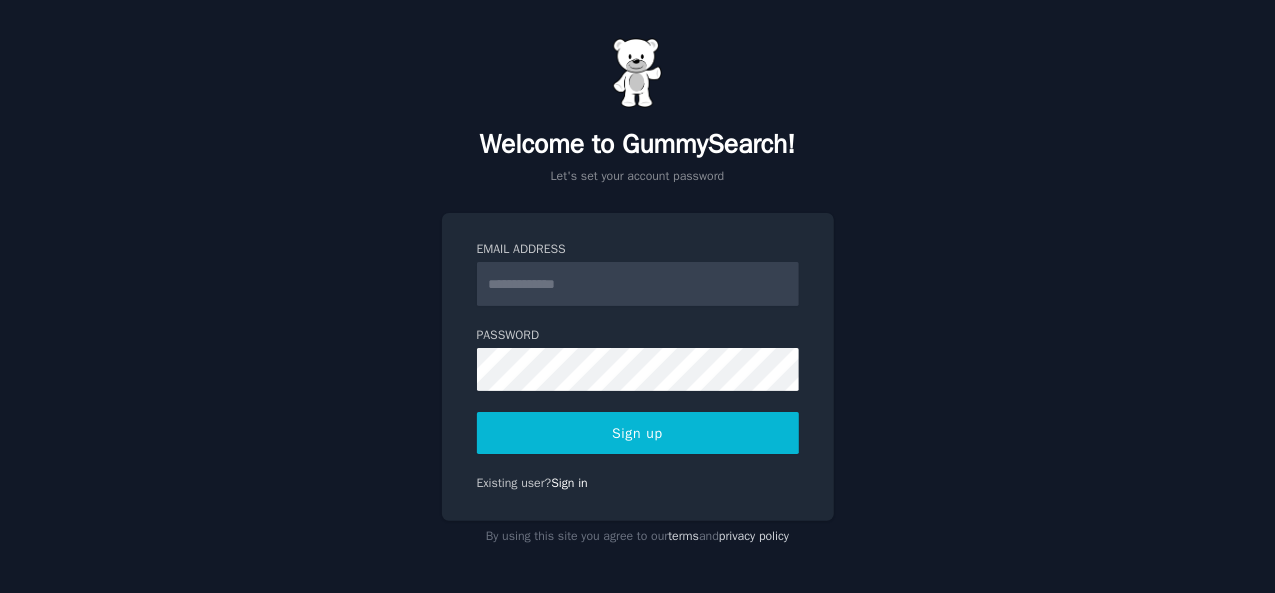 click on "Email Address" at bounding box center (638, 284) 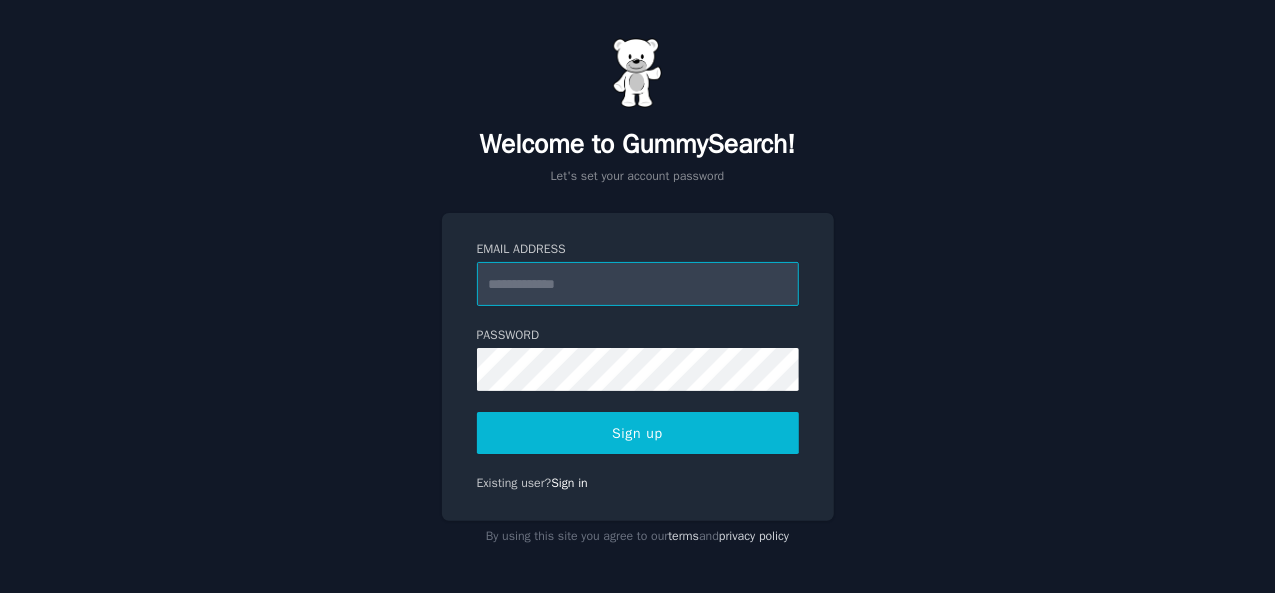 paste on "**********" 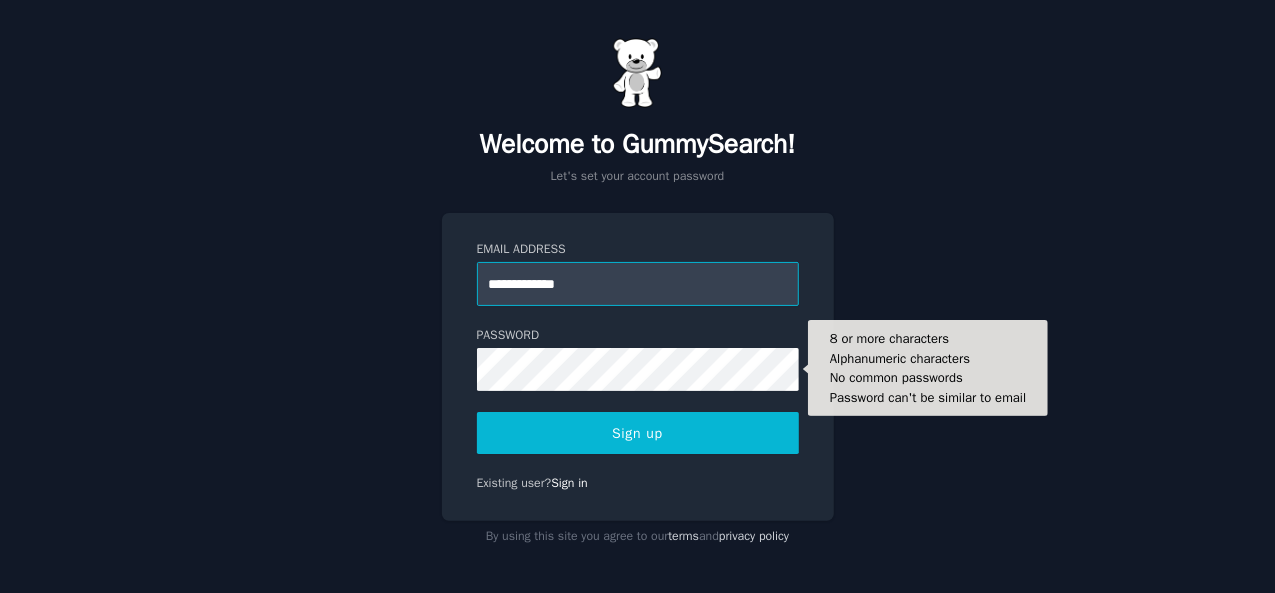 type on "**********" 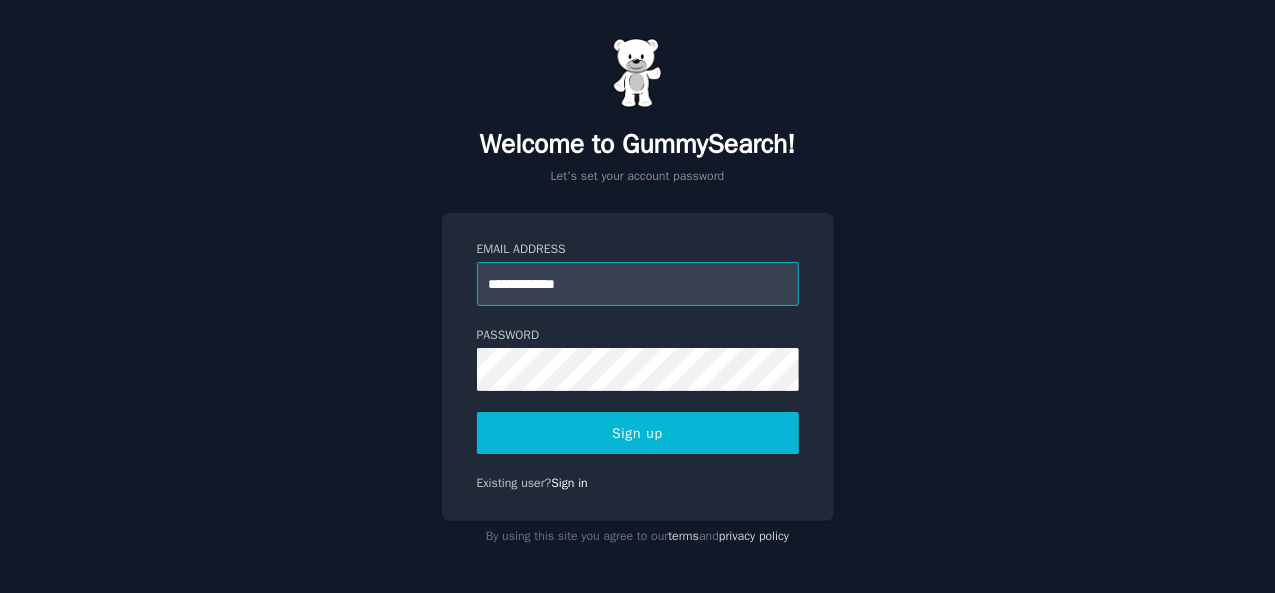click on "**********" at bounding box center (638, 284) 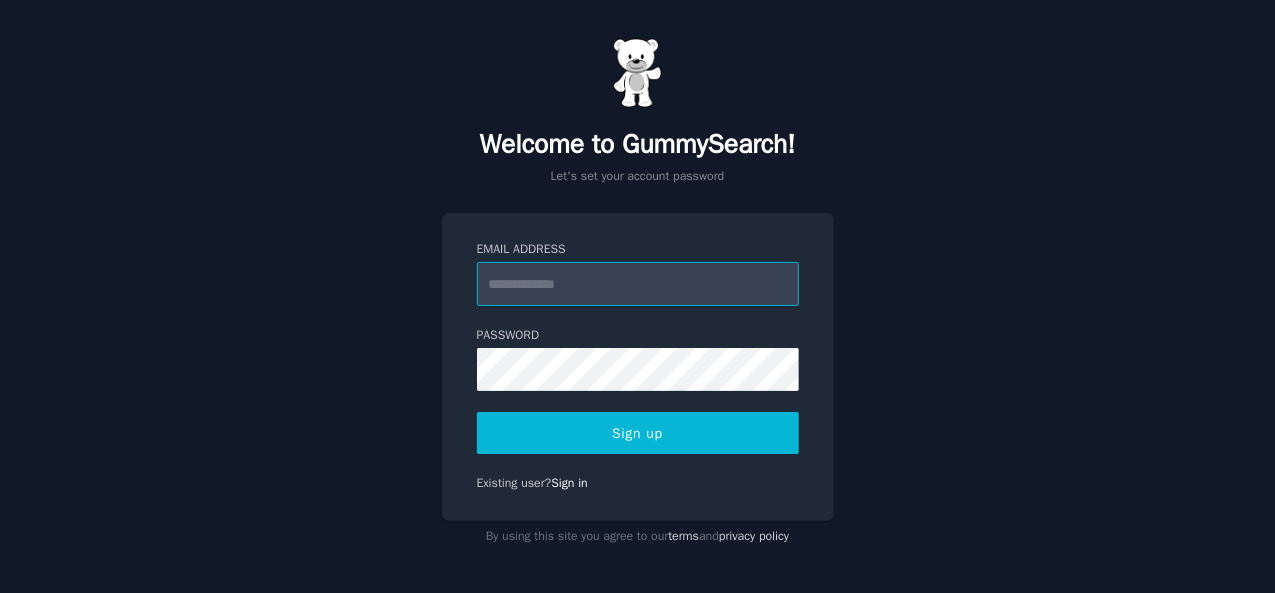 click on "Email Address" at bounding box center (638, 284) 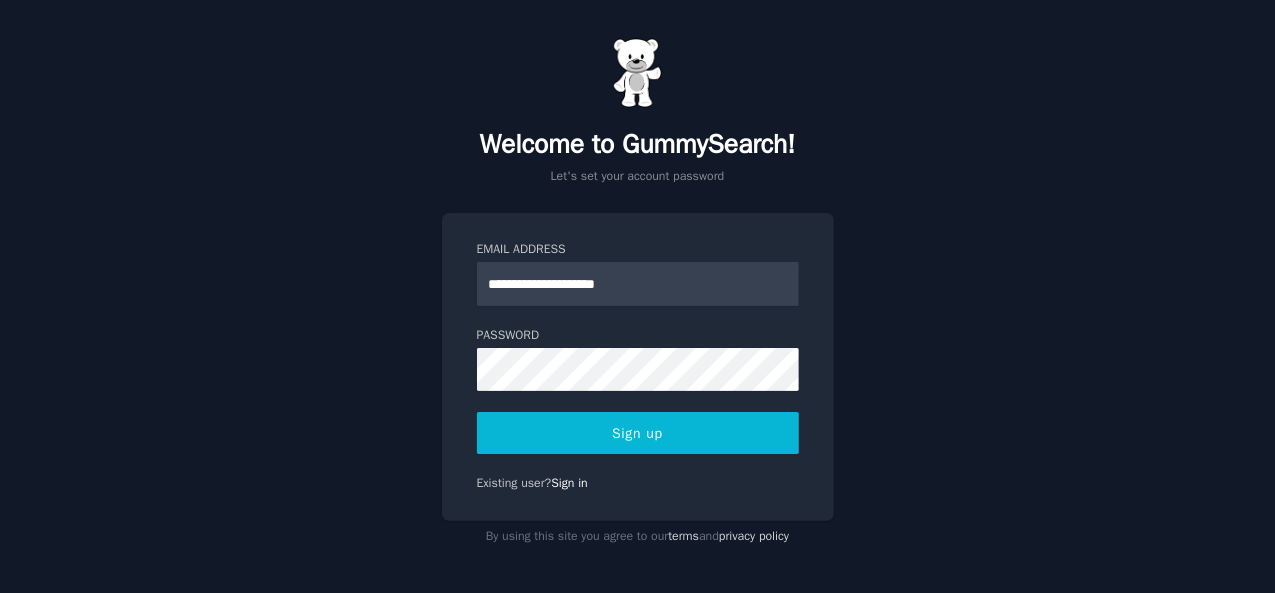 click on "Sign up" at bounding box center [638, 433] 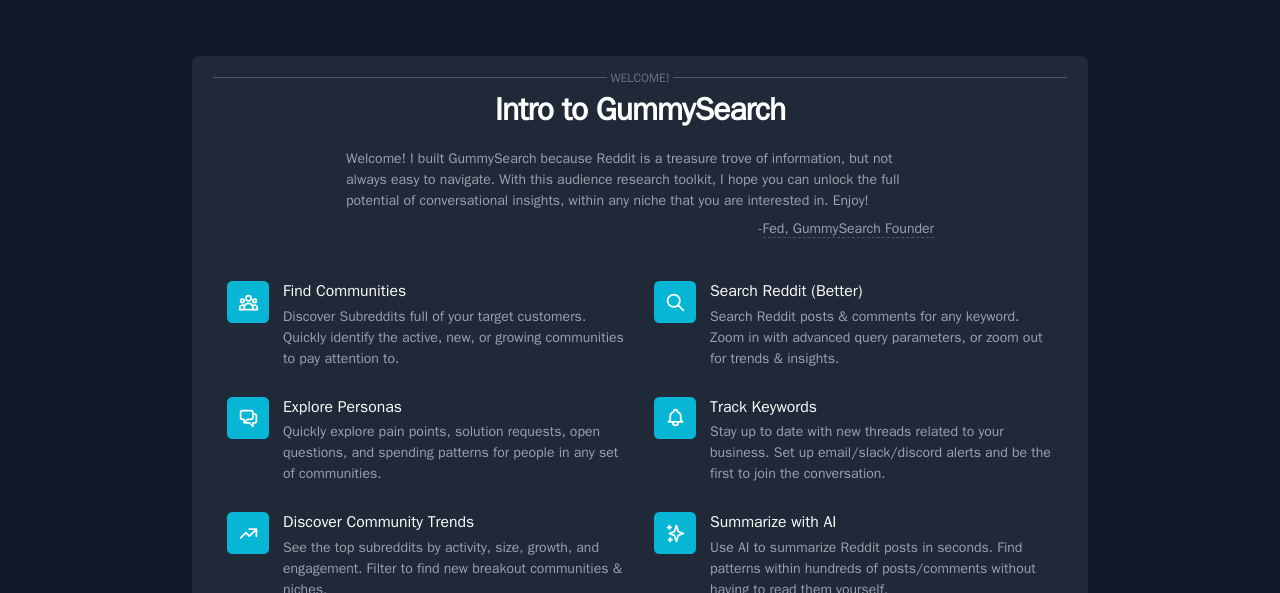 scroll, scrollTop: 0, scrollLeft: 0, axis: both 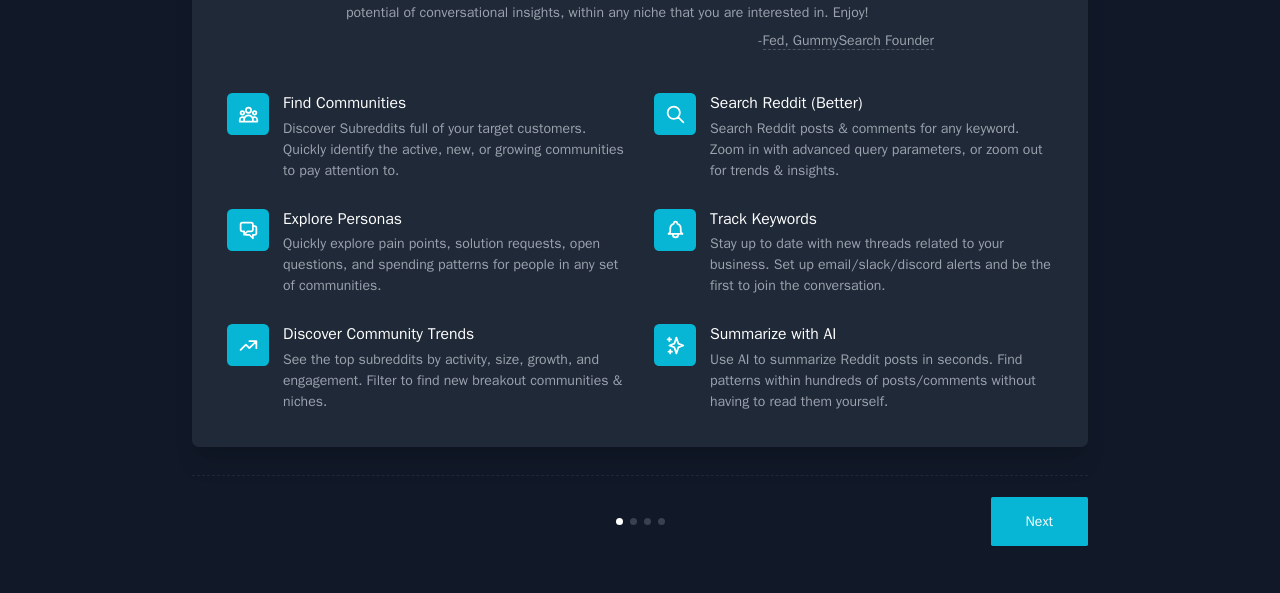 click on "Next" at bounding box center (1039, 521) 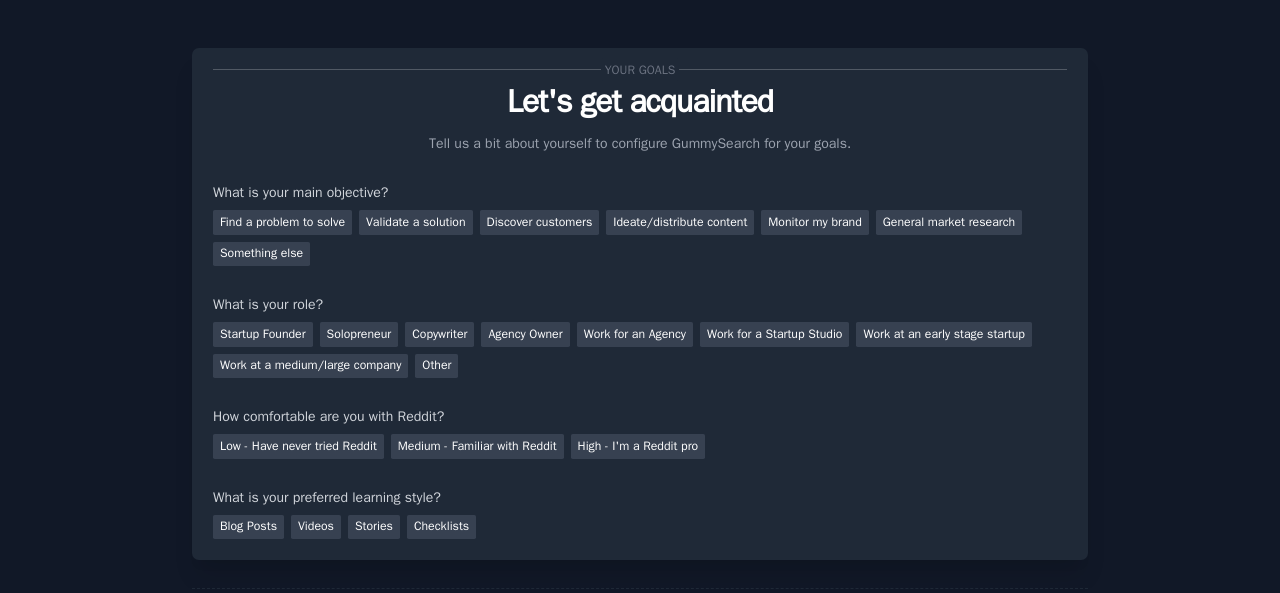 scroll, scrollTop: 0, scrollLeft: 0, axis: both 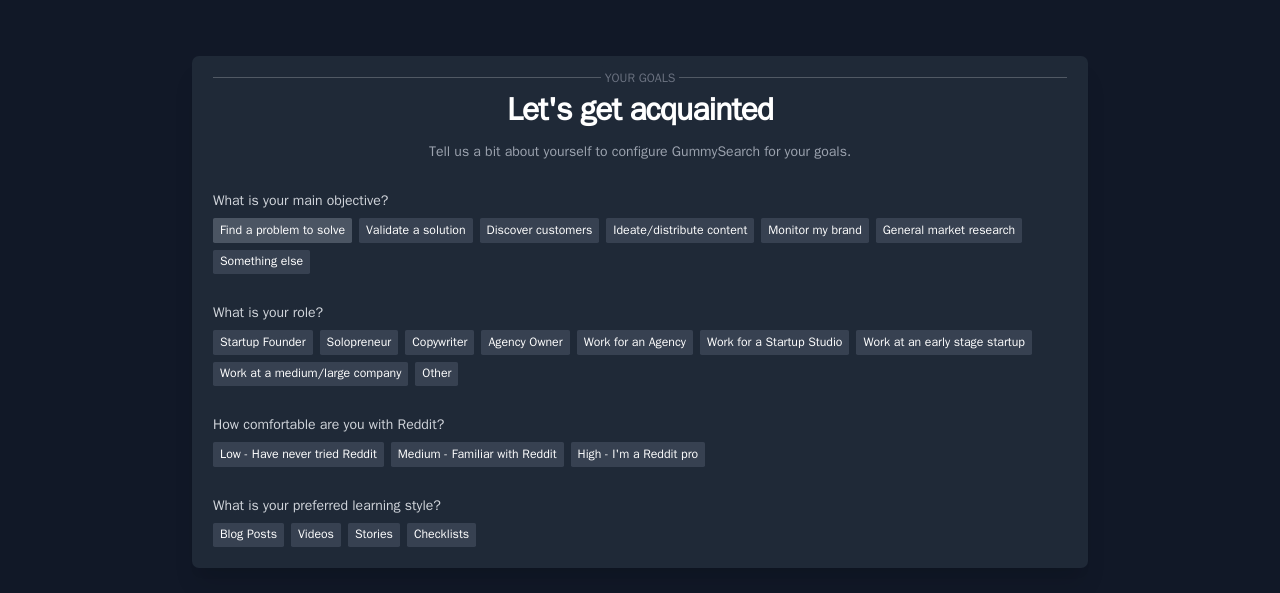 click on "Find a problem to solve" at bounding box center (282, 230) 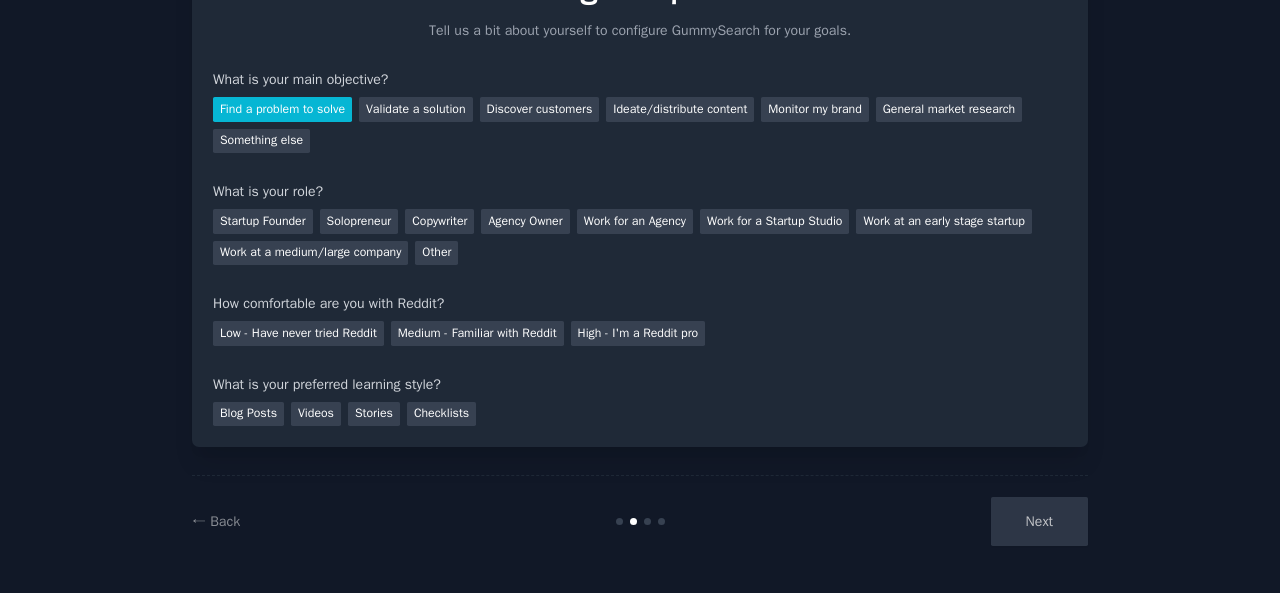 scroll, scrollTop: 122, scrollLeft: 0, axis: vertical 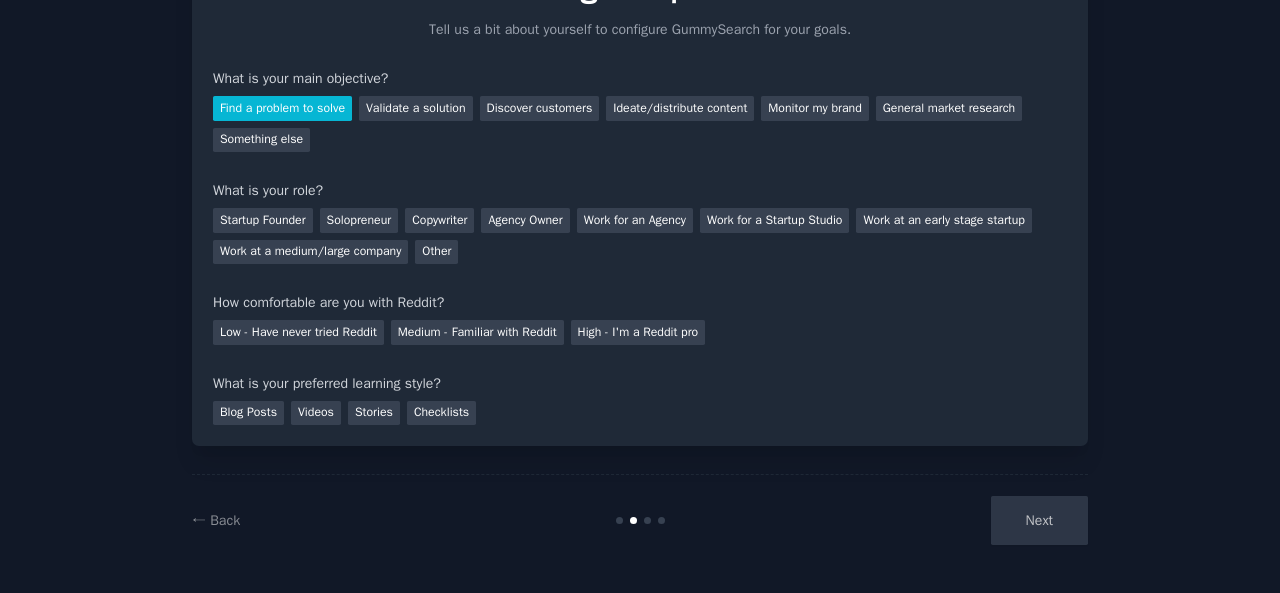 click on "Next" at bounding box center [938, 520] 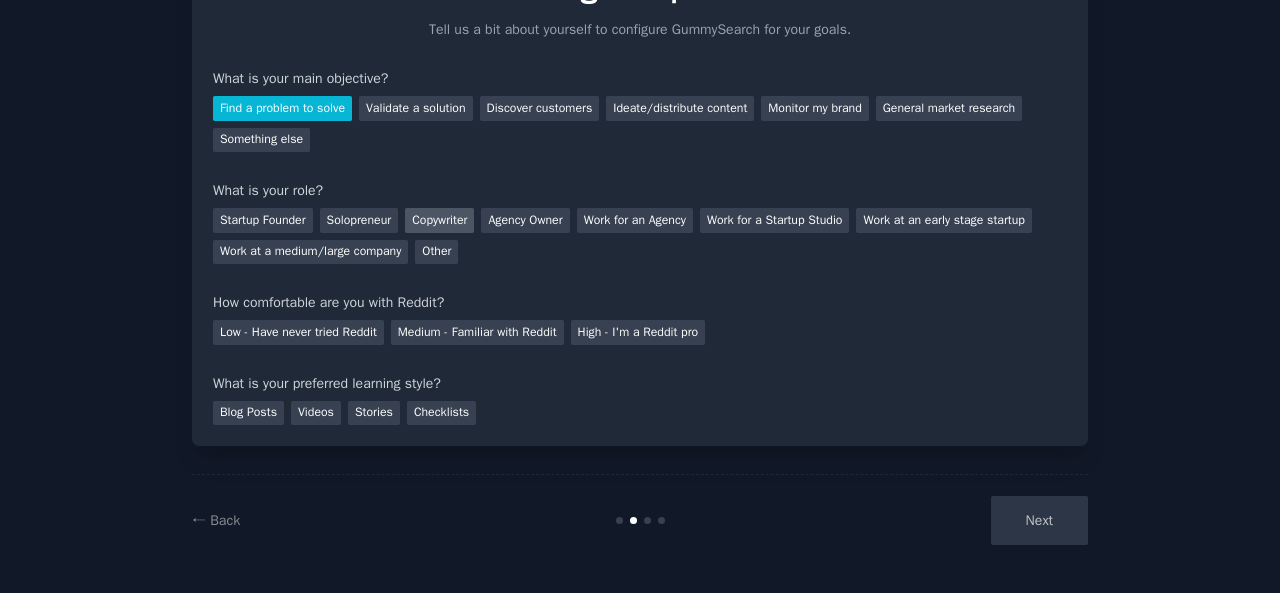 click on "Copywriter" at bounding box center [439, 220] 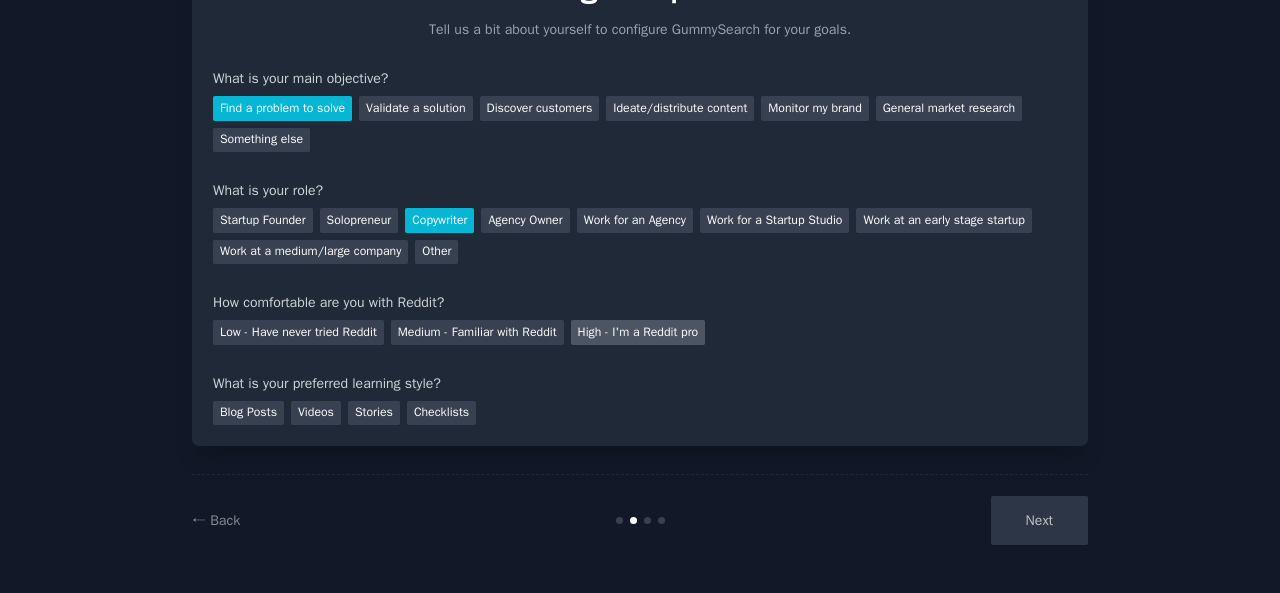 click on "High - I'm a Reddit pro" at bounding box center [638, 332] 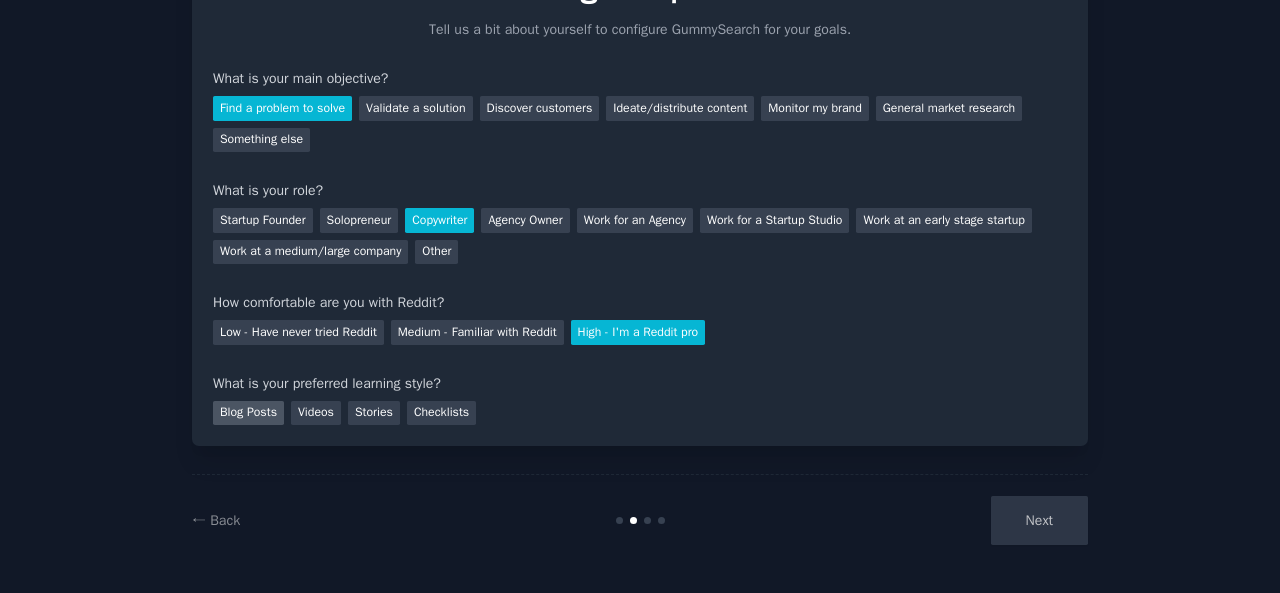 click on "Blog Posts" at bounding box center [248, 413] 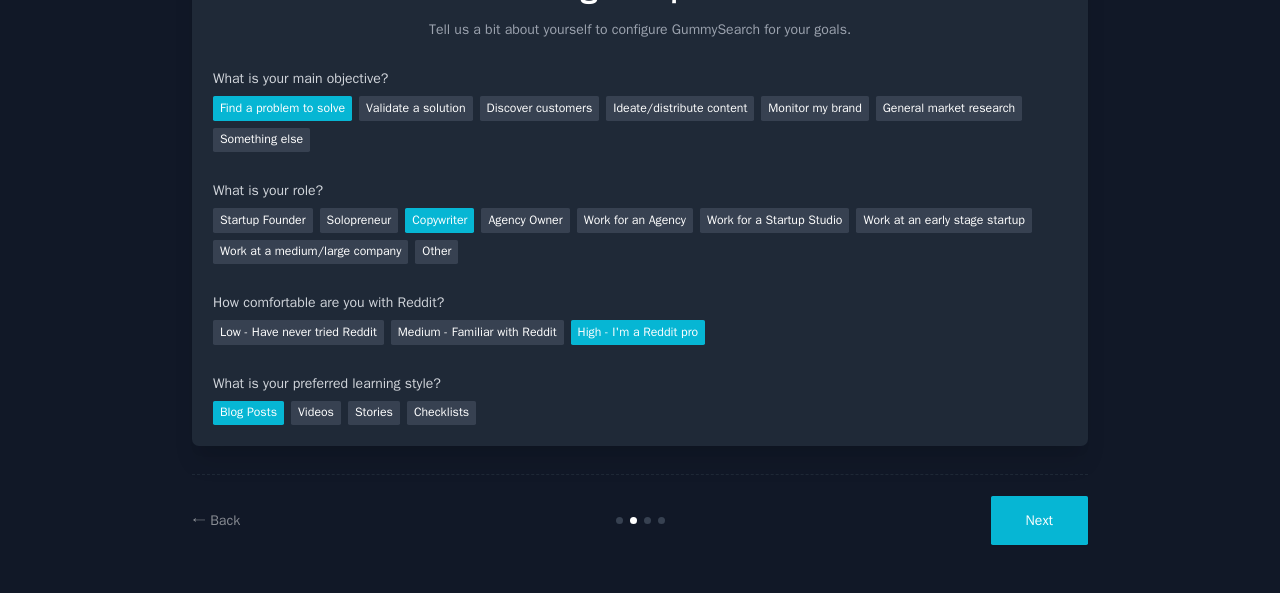 click on "Next" at bounding box center (1039, 520) 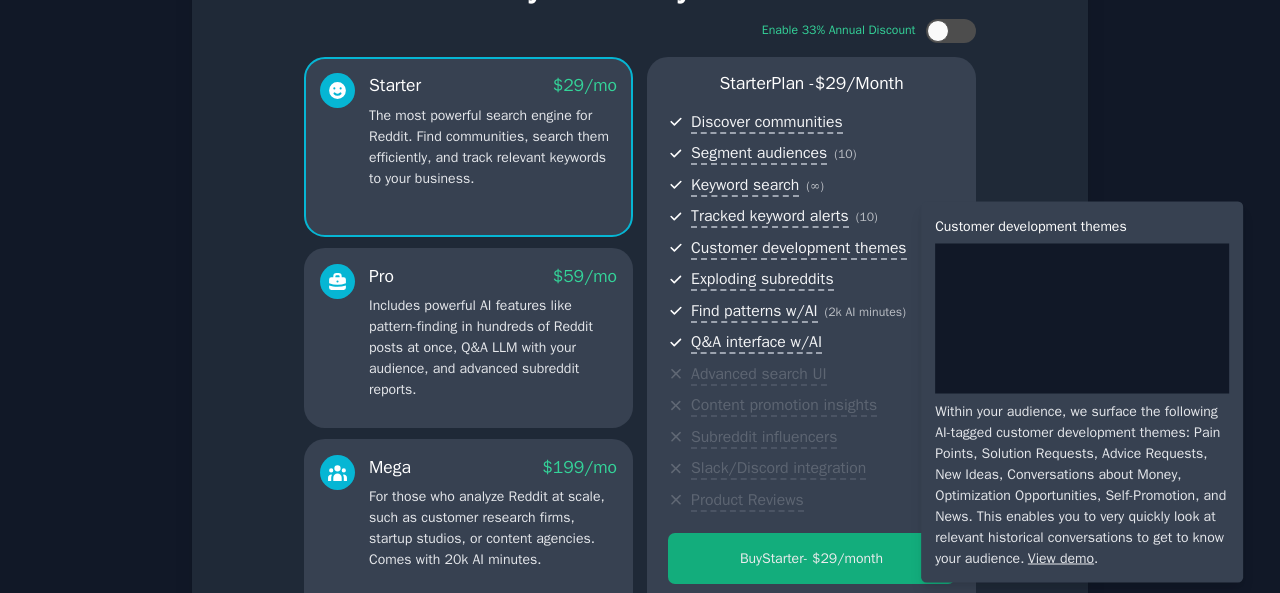 scroll, scrollTop: 222, scrollLeft: 0, axis: vertical 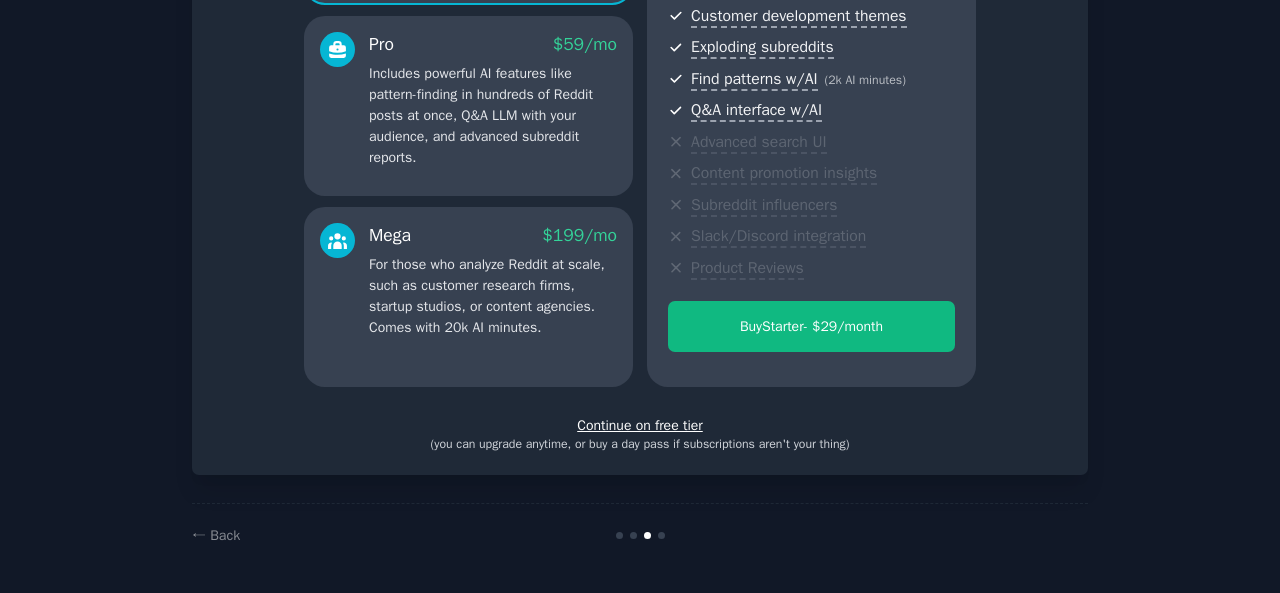 click on "Continue on free tier" at bounding box center (640, 425) 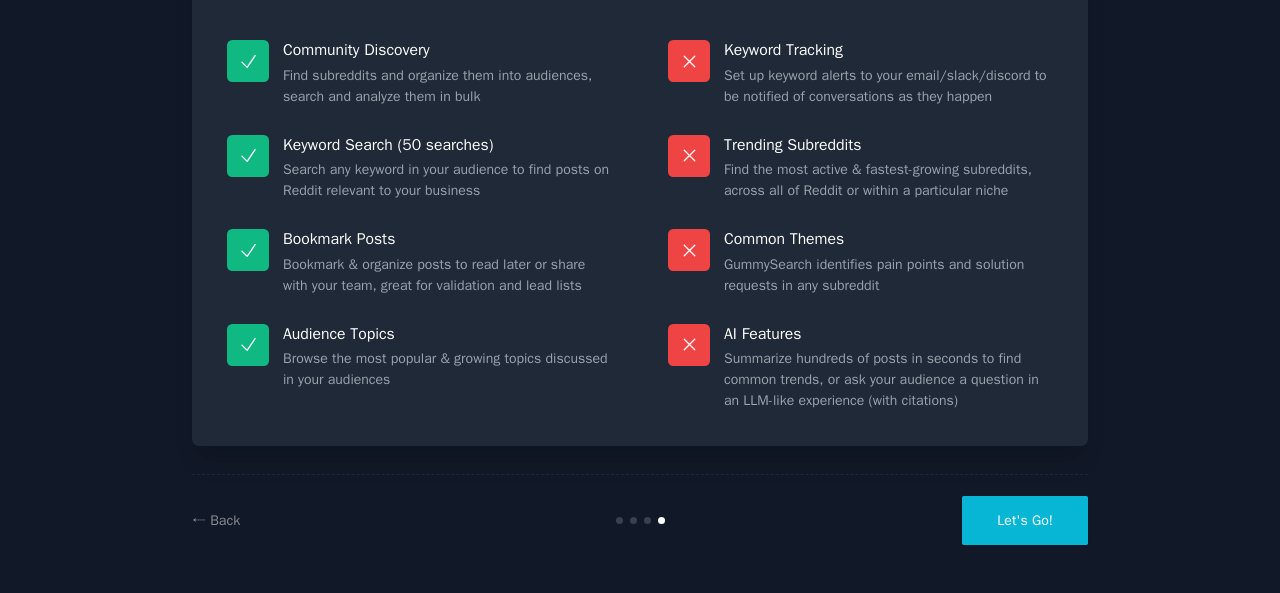 click on "Let's Go!" at bounding box center [1025, 520] 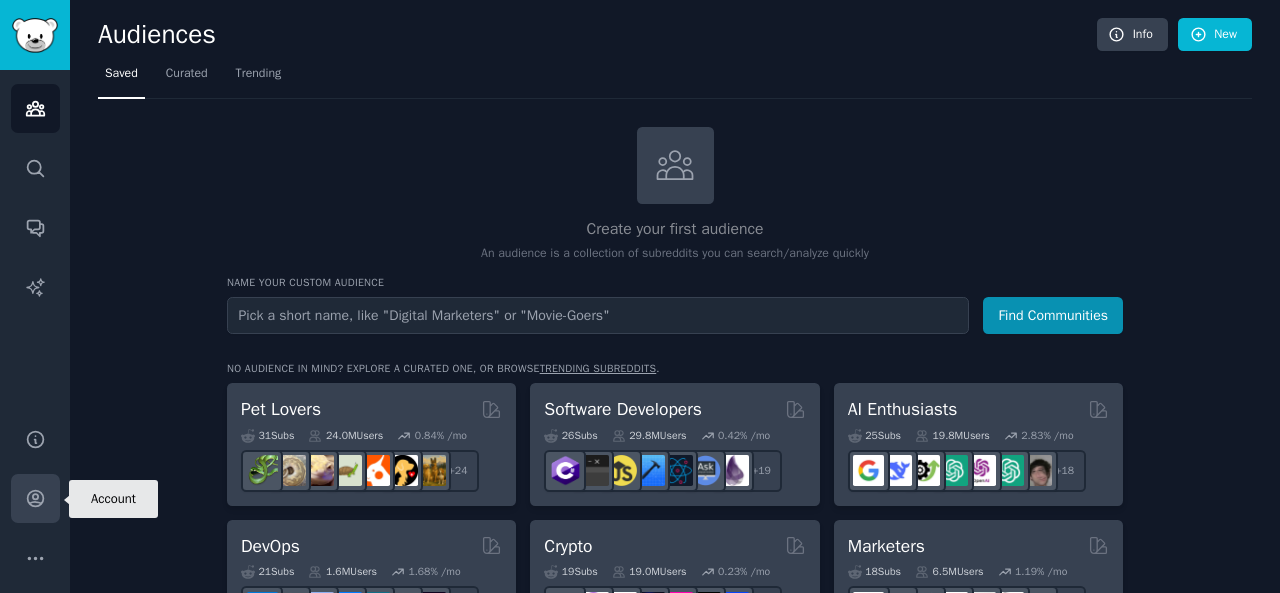 click on "Account" at bounding box center [35, 498] 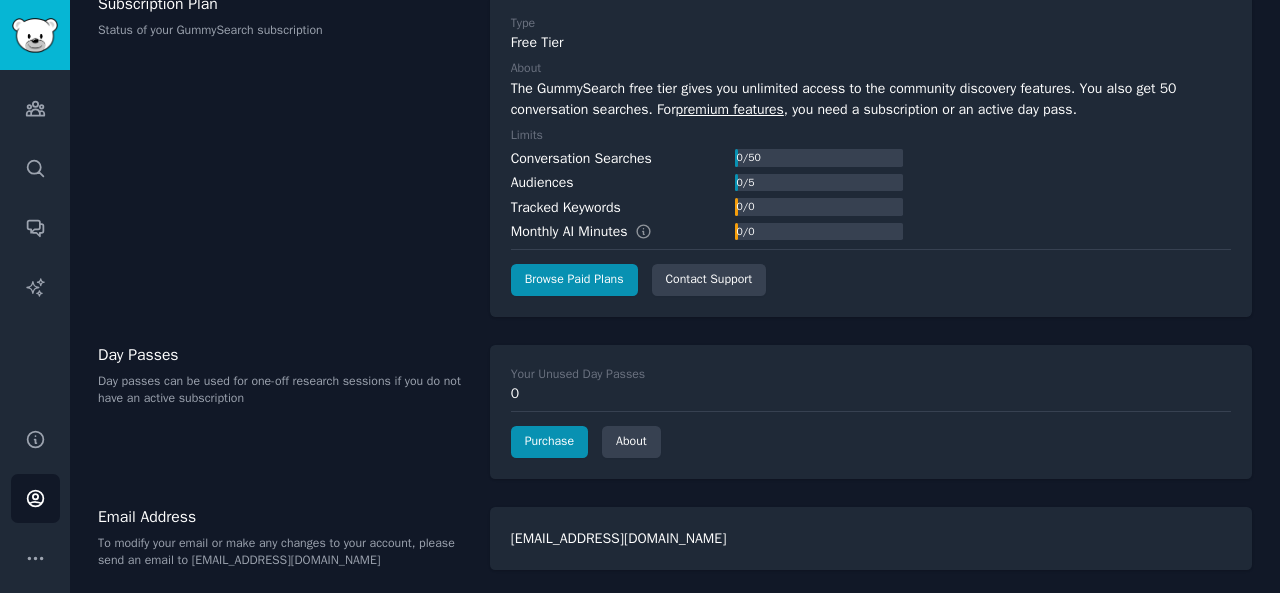 scroll, scrollTop: 134, scrollLeft: 0, axis: vertical 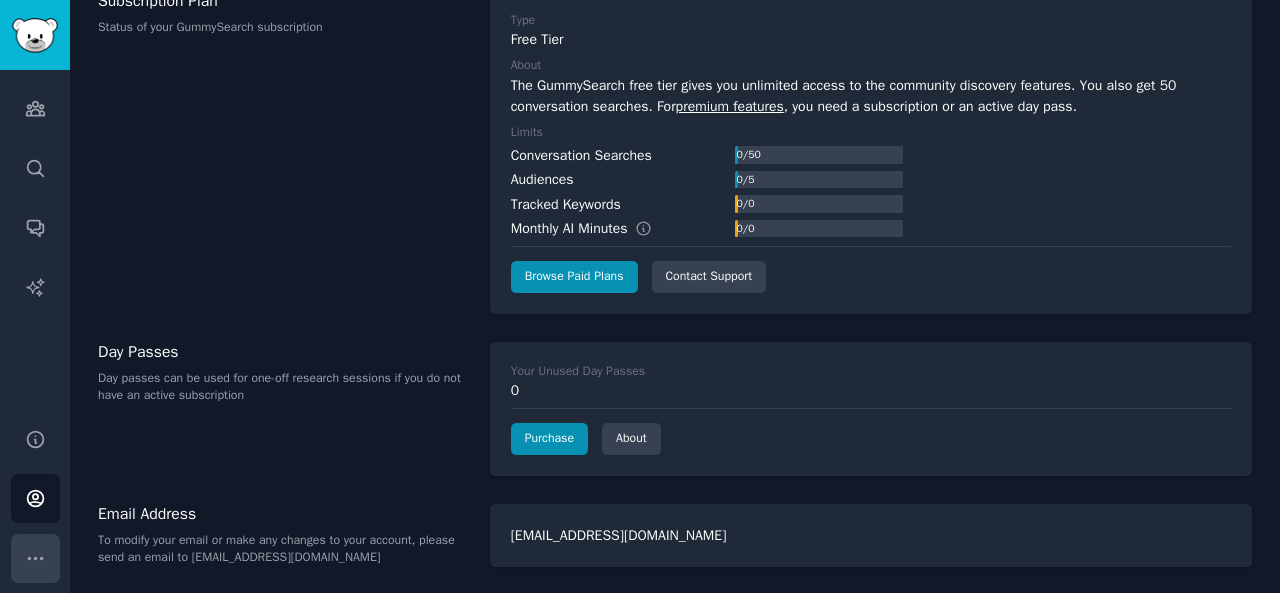 click 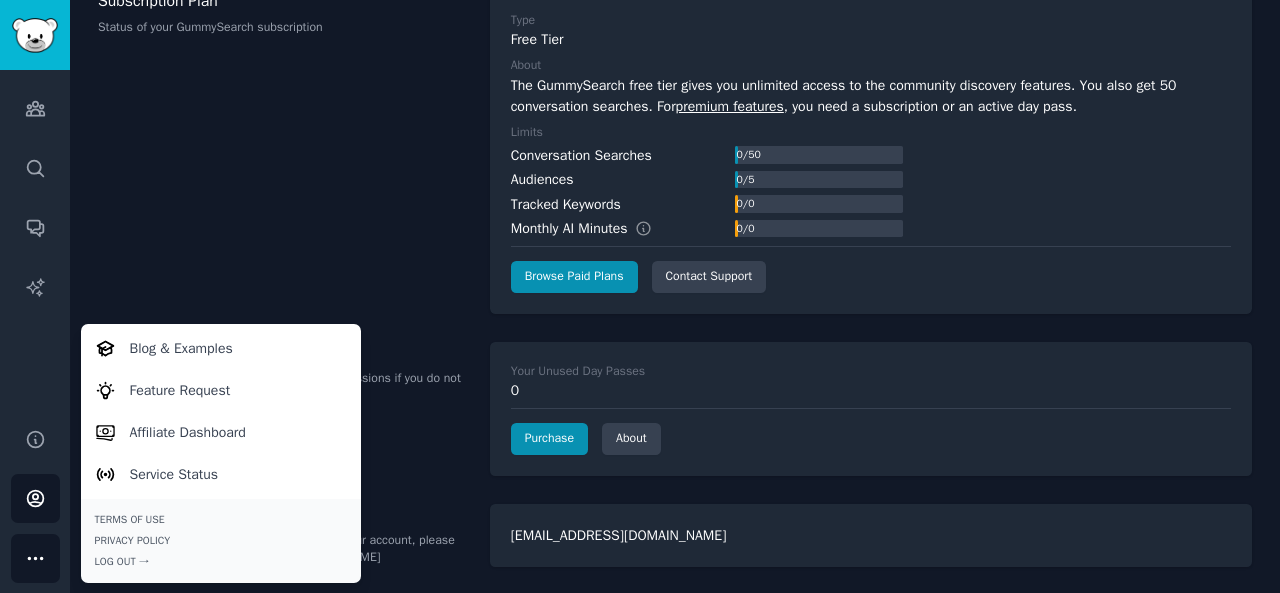 click on "Your Account Subscription Notifications Subscription Plan Status of your GummySearch subscription Type Free Tier About The GummySearch free tier gives you unlimited access to the community discovery features. You also get 50 conversation searches. For  premium features , you need a subscription or an active day pass. Limits Conversation Searches 0  /  50 Audiences 0  /  5 Tracked Keywords 0  /  0 Monthly AI Minutes 0  /  0 Browse Paid Plans Contact Support Day Passes Day passes can be used for one-off research sessions if you do not have an active subscription Your Unused Day Passes 0 Purchase About Email Address To modify your email or make any changes to your account, please send an email to [EMAIL_ADDRESS][DOMAIN_NAME] [EMAIL_ADDRESS][DOMAIN_NAME]" 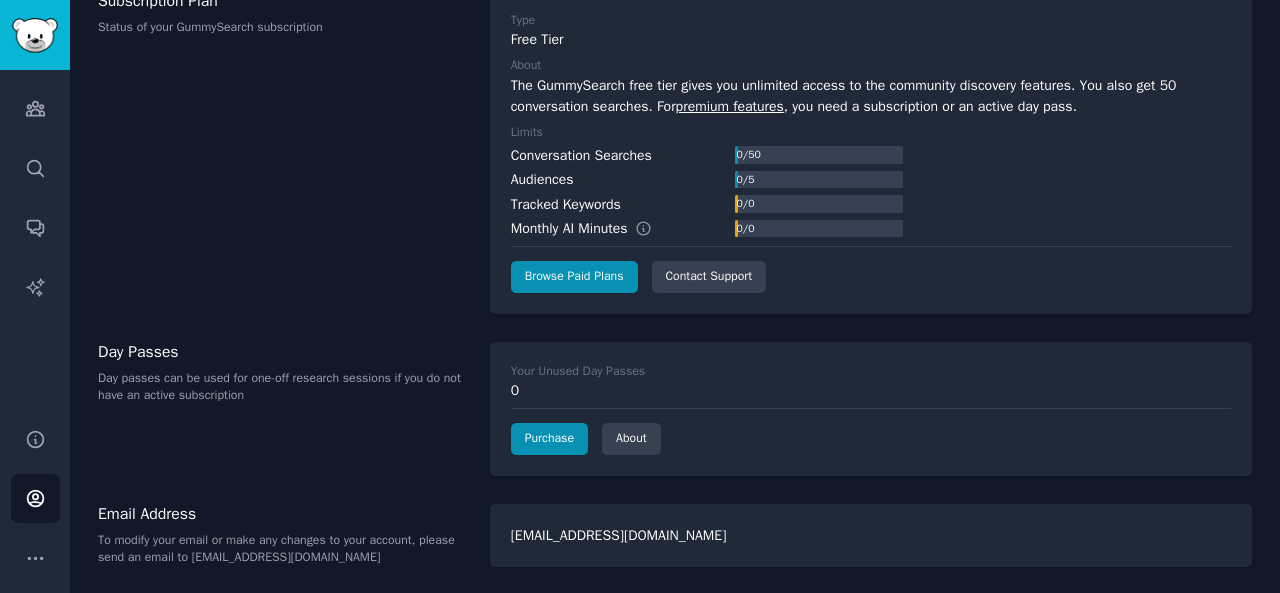 scroll, scrollTop: 0, scrollLeft: 0, axis: both 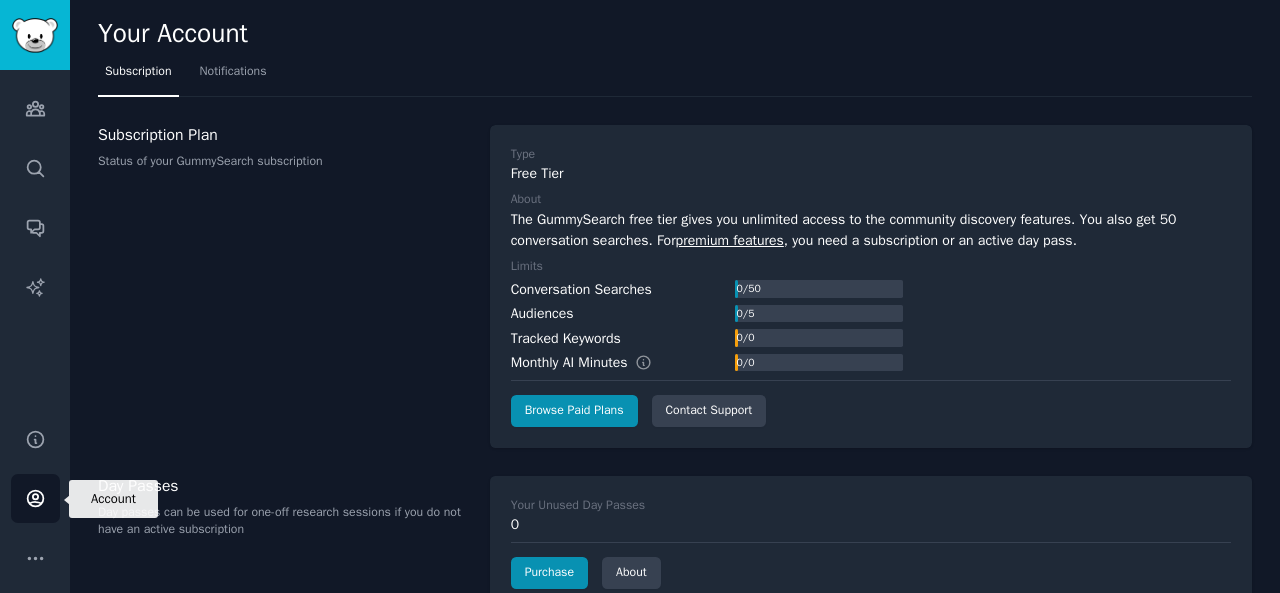 click 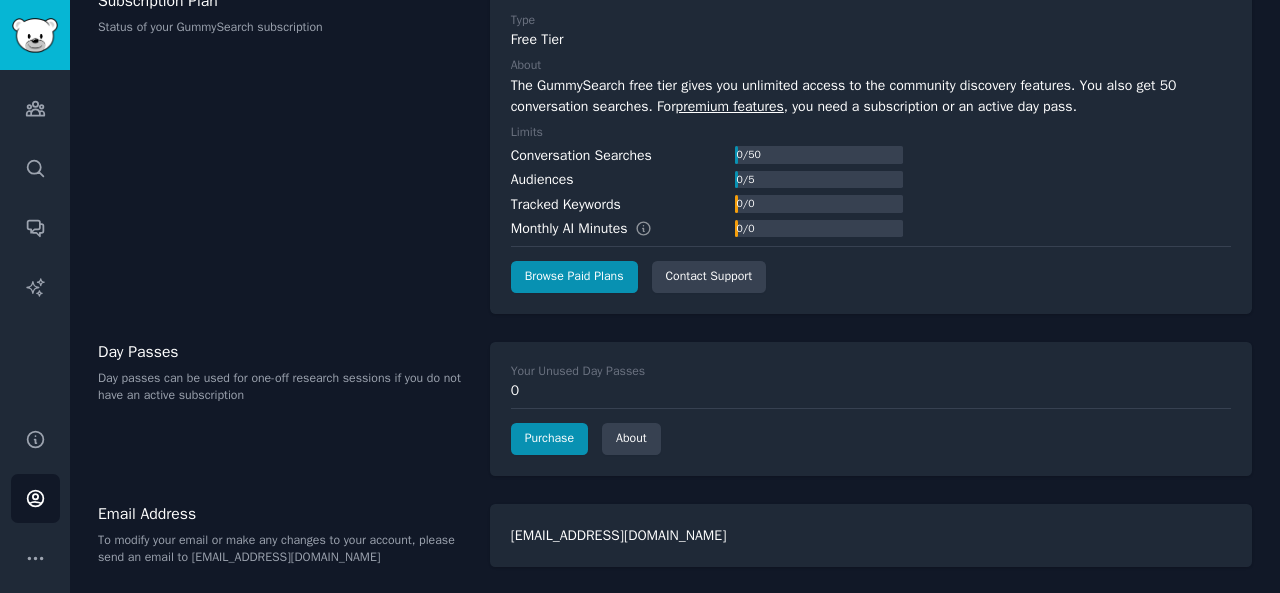 scroll, scrollTop: 0, scrollLeft: 0, axis: both 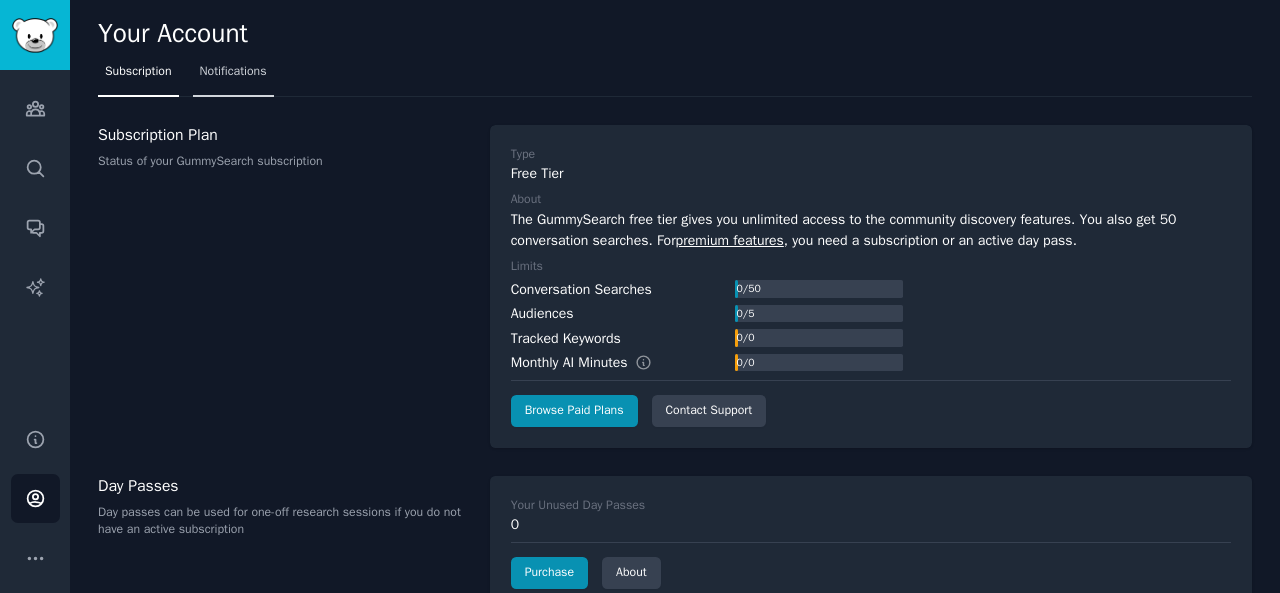click on "Notifications" at bounding box center [233, 72] 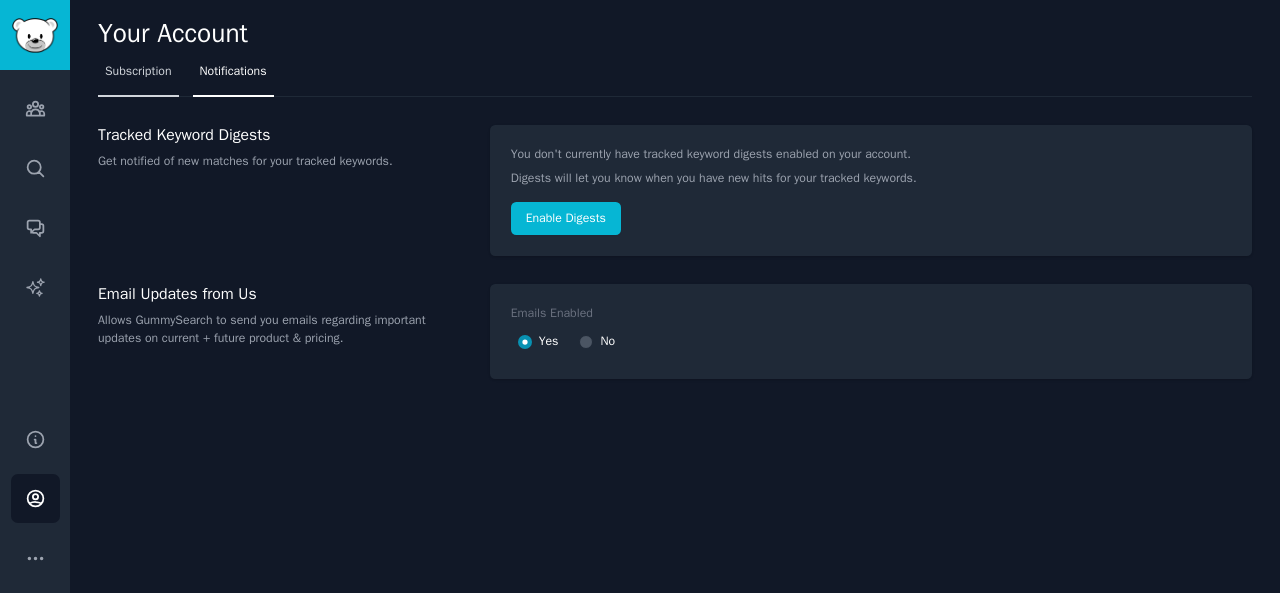 click on "Subscription" at bounding box center (138, 72) 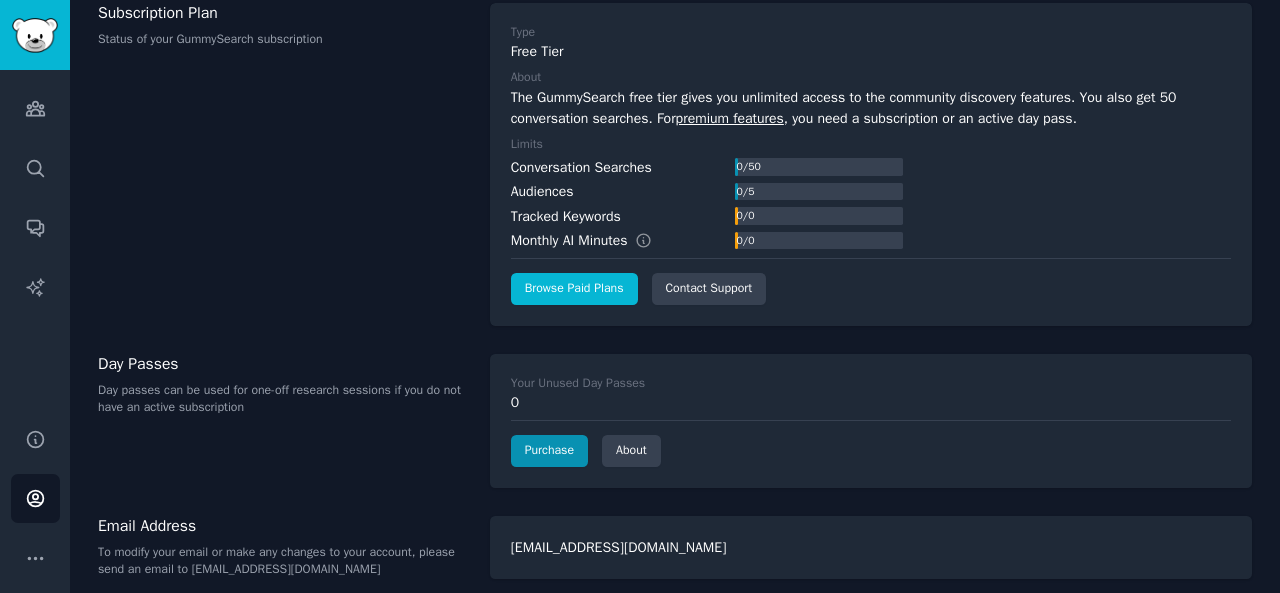 scroll, scrollTop: 134, scrollLeft: 0, axis: vertical 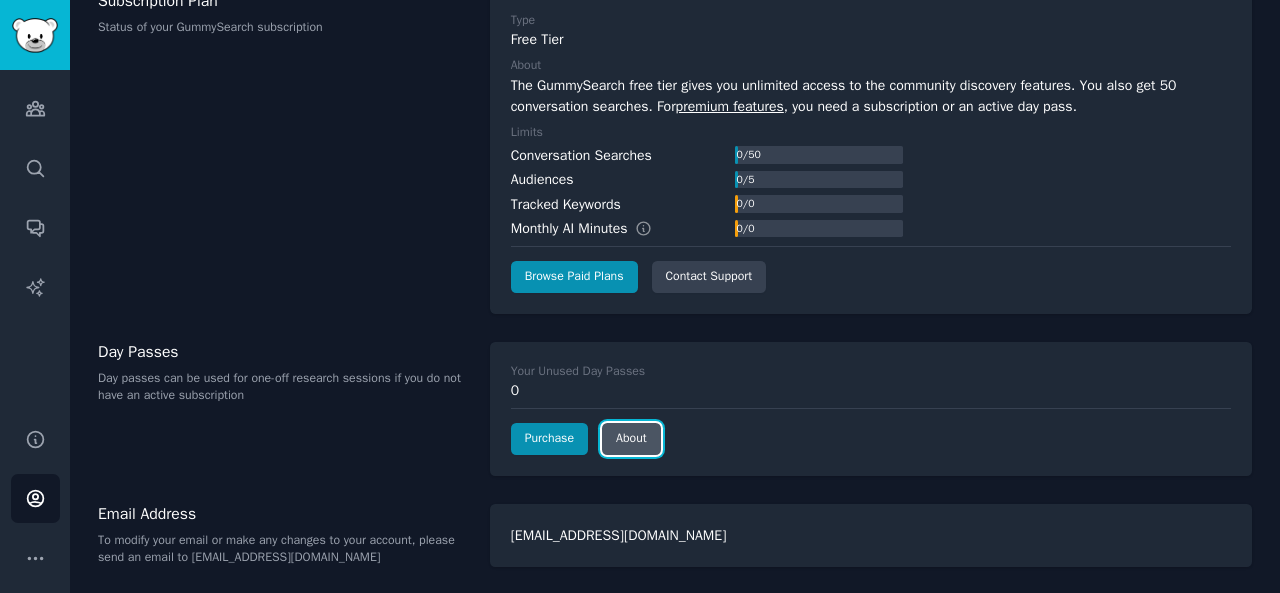 click on "About" 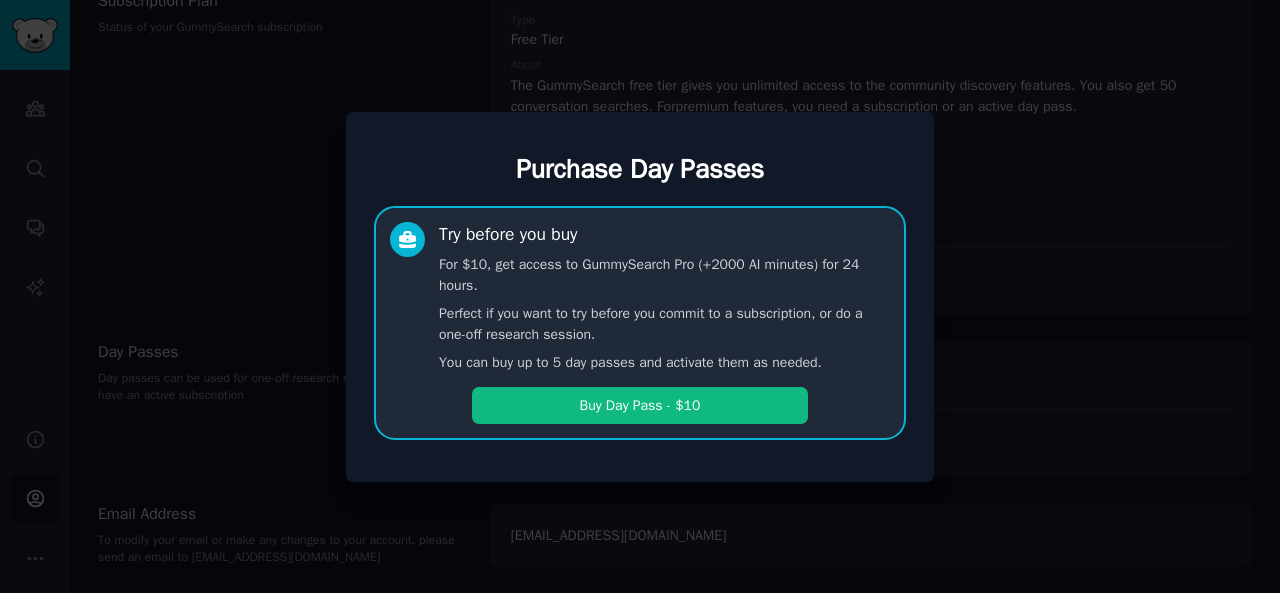 drag, startPoint x: 632, startPoint y: 405, endPoint x: 635, endPoint y: 386, distance: 19.235384 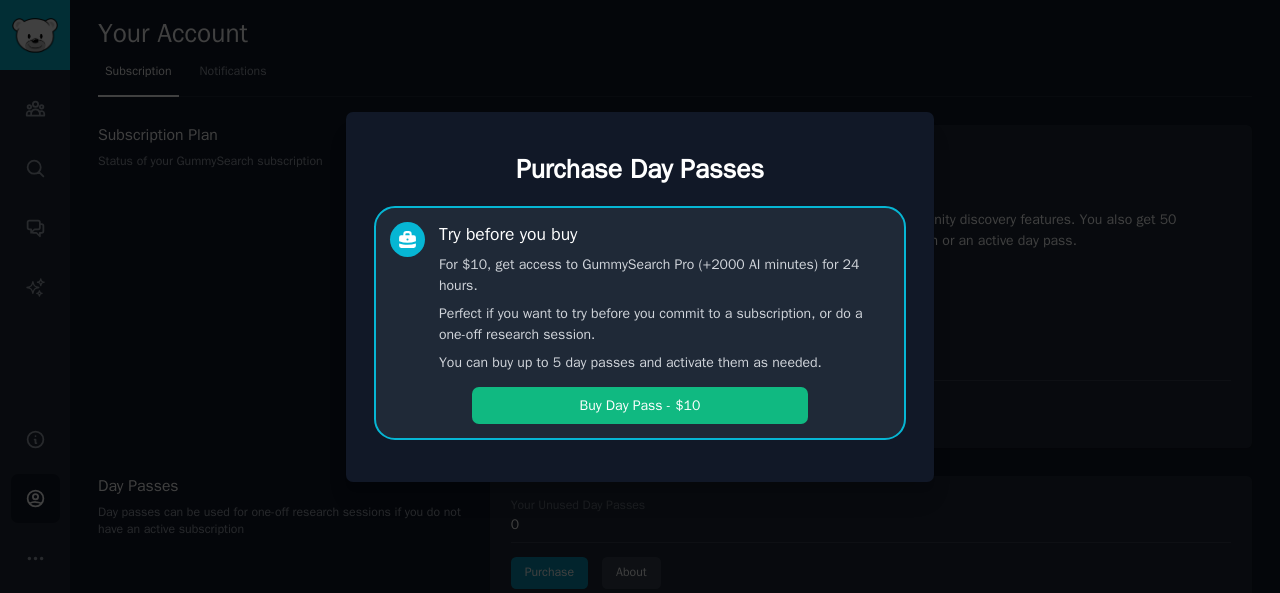 scroll, scrollTop: 0, scrollLeft: 0, axis: both 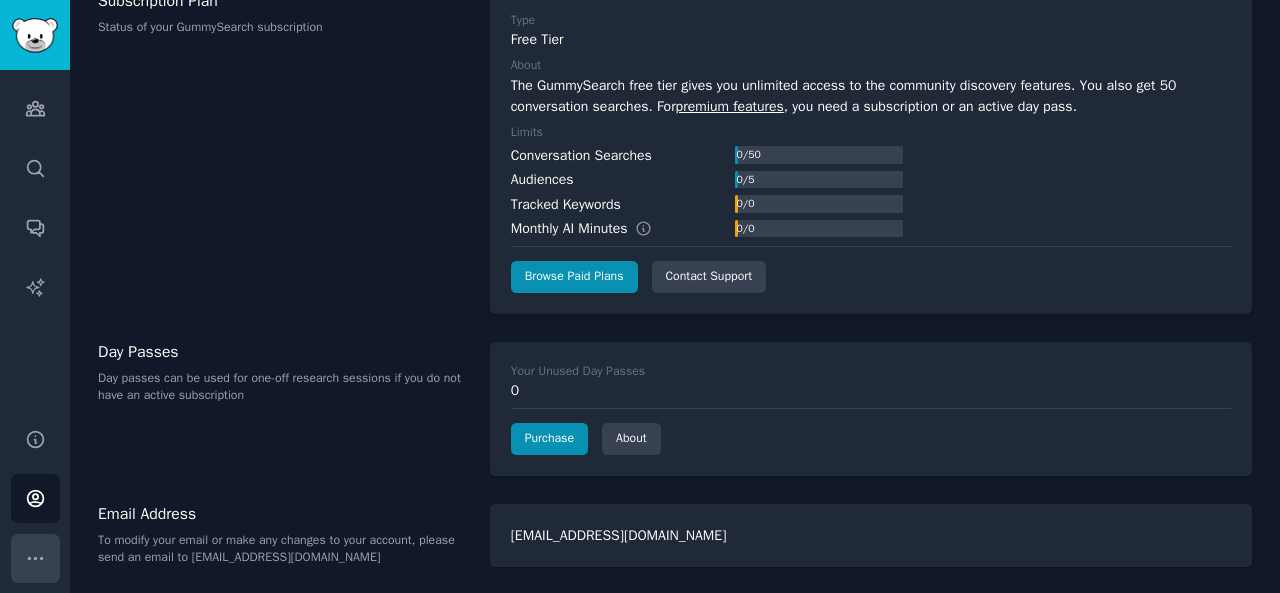 click on "More" at bounding box center (35, 558) 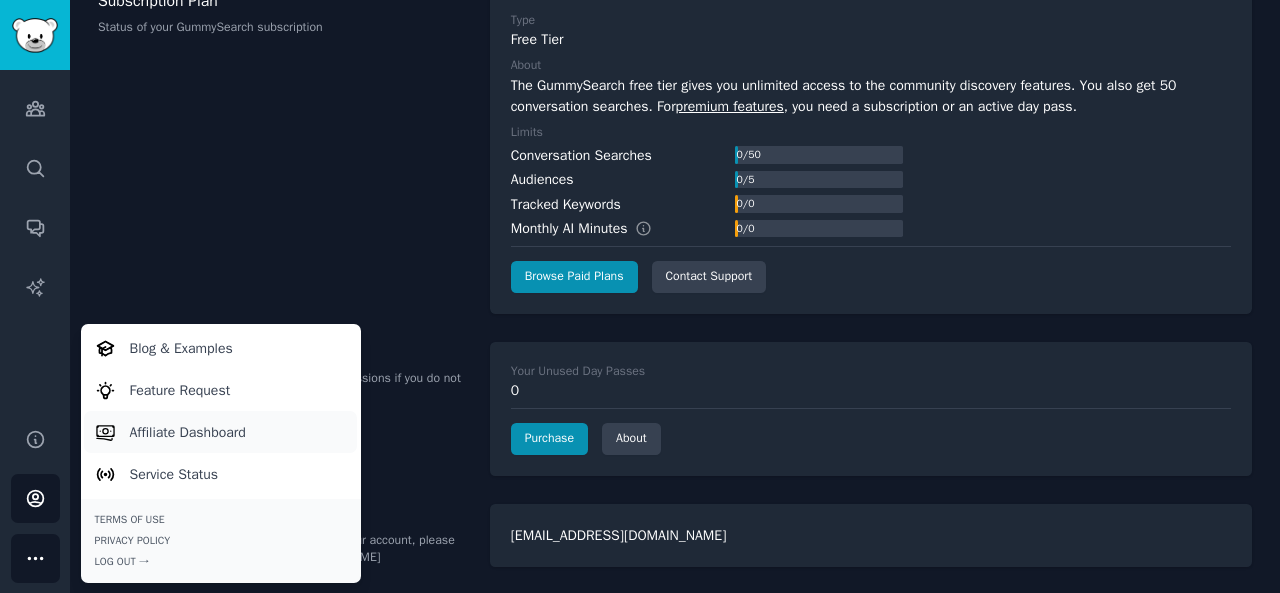 click on "Affiliate Dashboard" at bounding box center [188, 432] 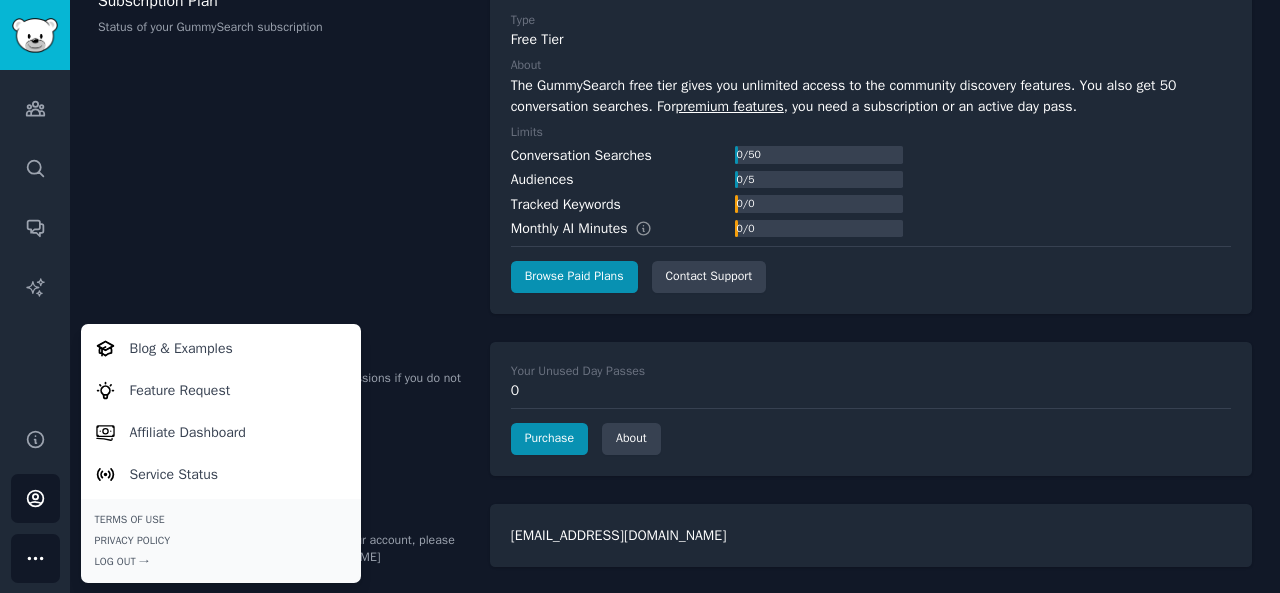 click on "Your Account Subscription Notifications Subscription Plan Status of your GummySearch subscription Type Free Tier About The GummySearch free tier gives you unlimited access to the community discovery features. You also get 50 conversation searches. For  premium features , you need a subscription or an active day pass. Limits Conversation Searches 0  /  50 Audiences 0  /  5 Tracked Keywords 0  /  0 Monthly AI Minutes 0  /  0 Browse Paid Plans Contact Support Day Passes Day passes can be used for one-off research sessions if you do not have an active subscription Your Unused Day Passes 0 Purchase About Email Address To modify your email or make any changes to your account, please send an email to [EMAIL_ADDRESS][DOMAIN_NAME] [EMAIL_ADDRESS][DOMAIN_NAME]" 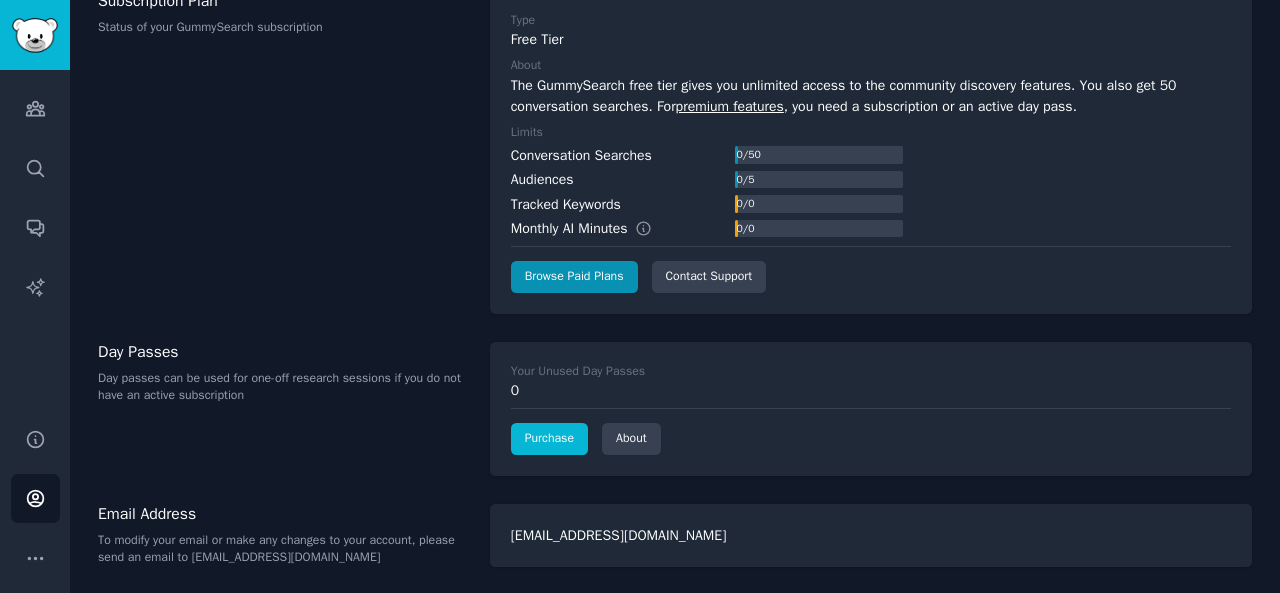 scroll, scrollTop: 0, scrollLeft: 0, axis: both 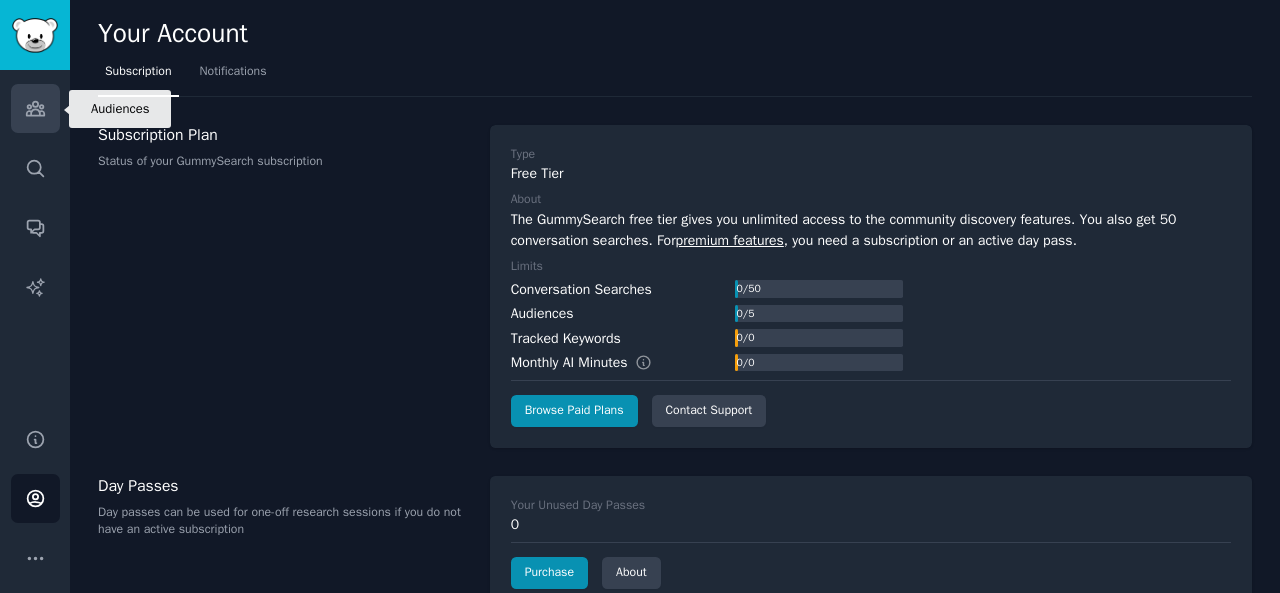click 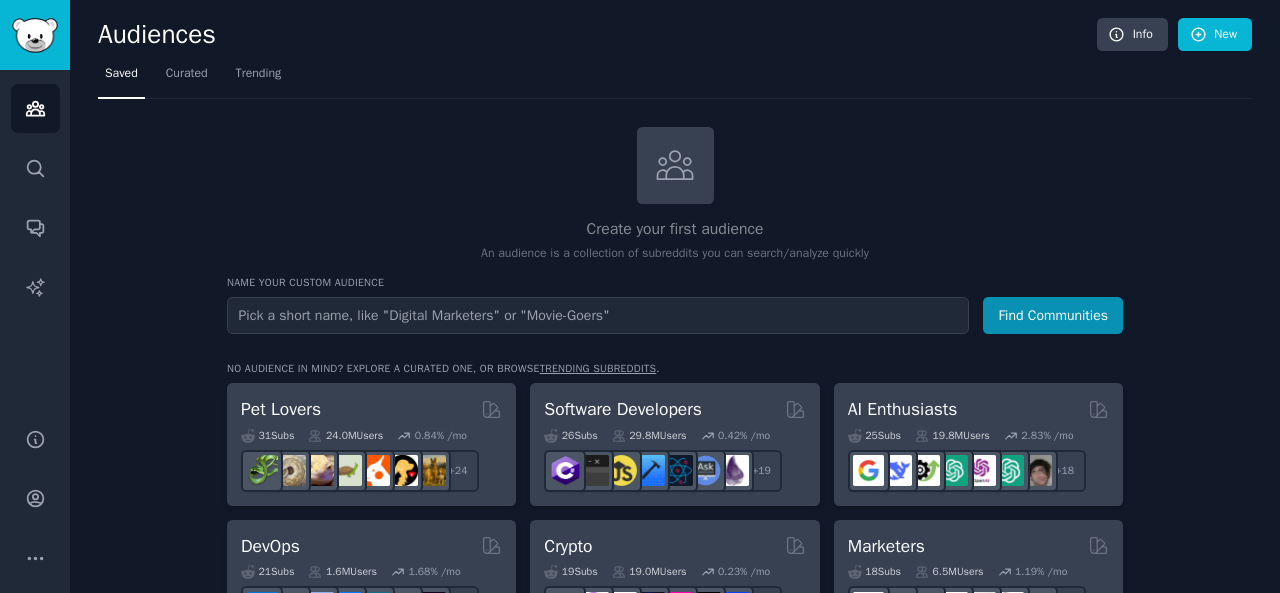 click at bounding box center [598, 315] 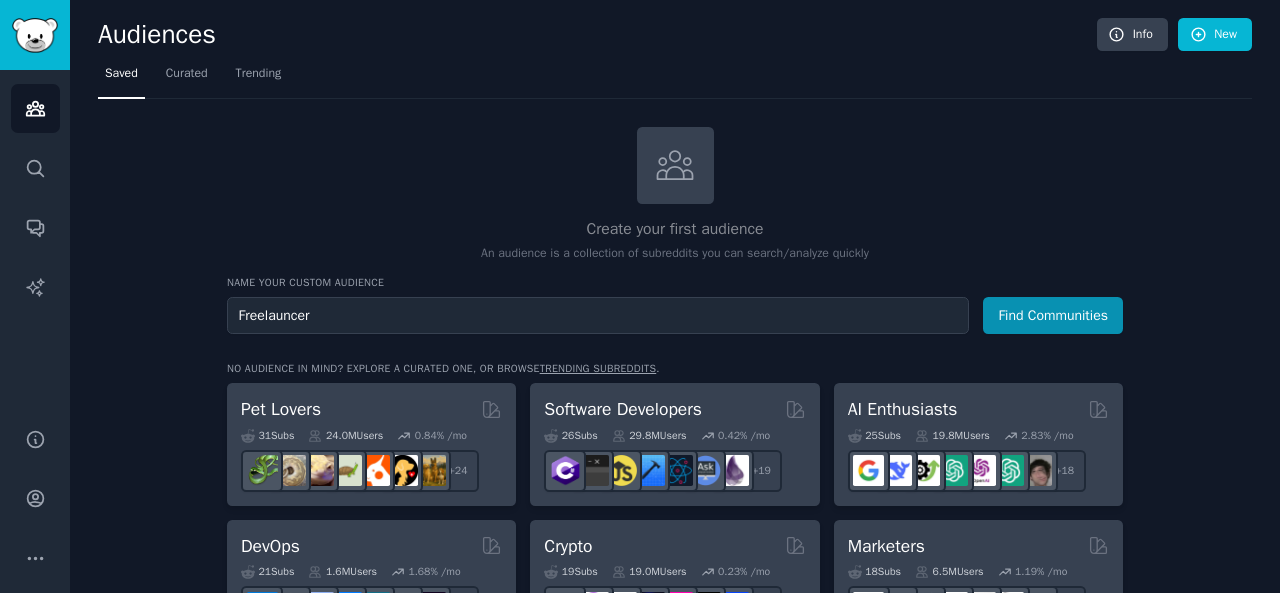 type on "Freelauncer" 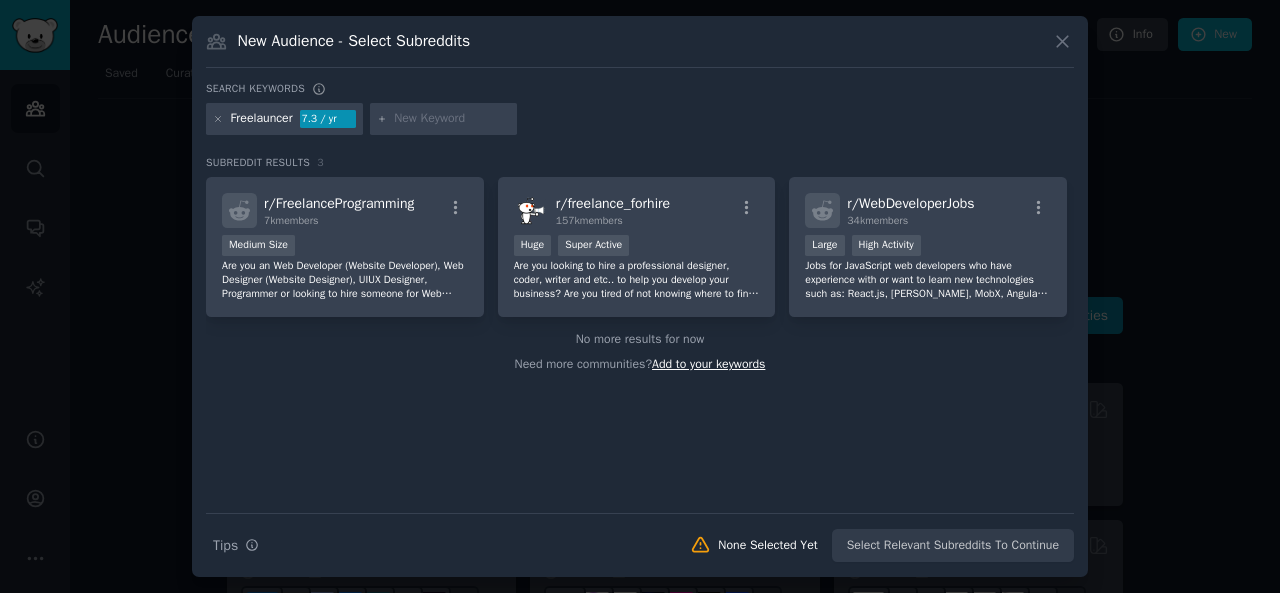 click on "Add to your keywords" at bounding box center (708, 364) 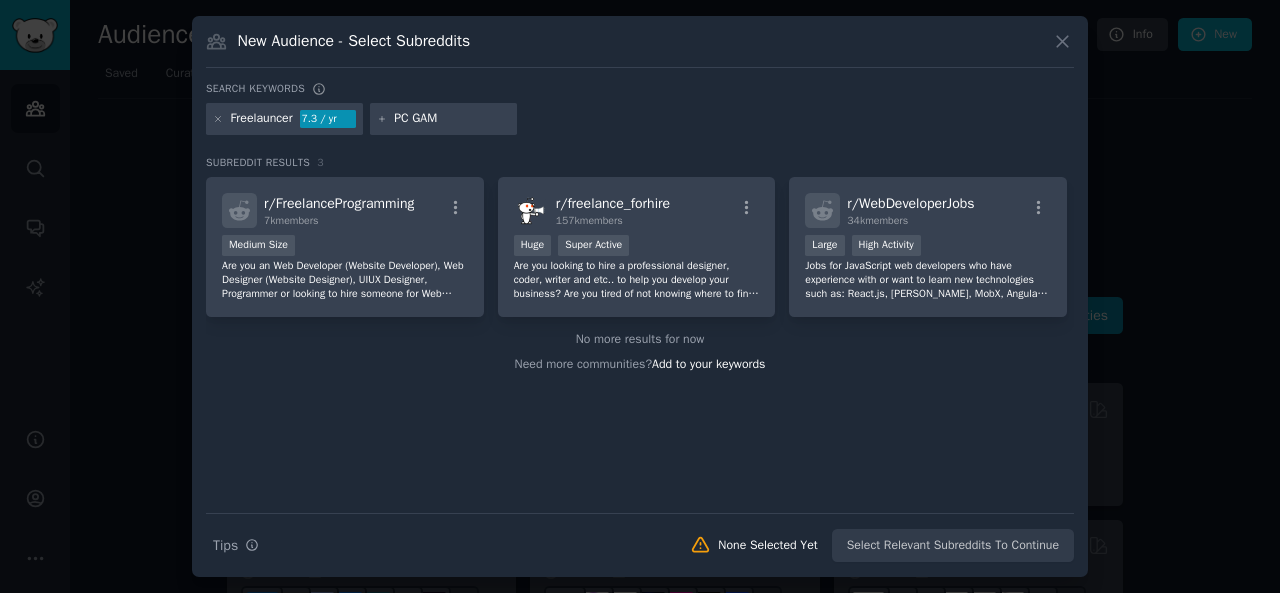 type on "PC GAME" 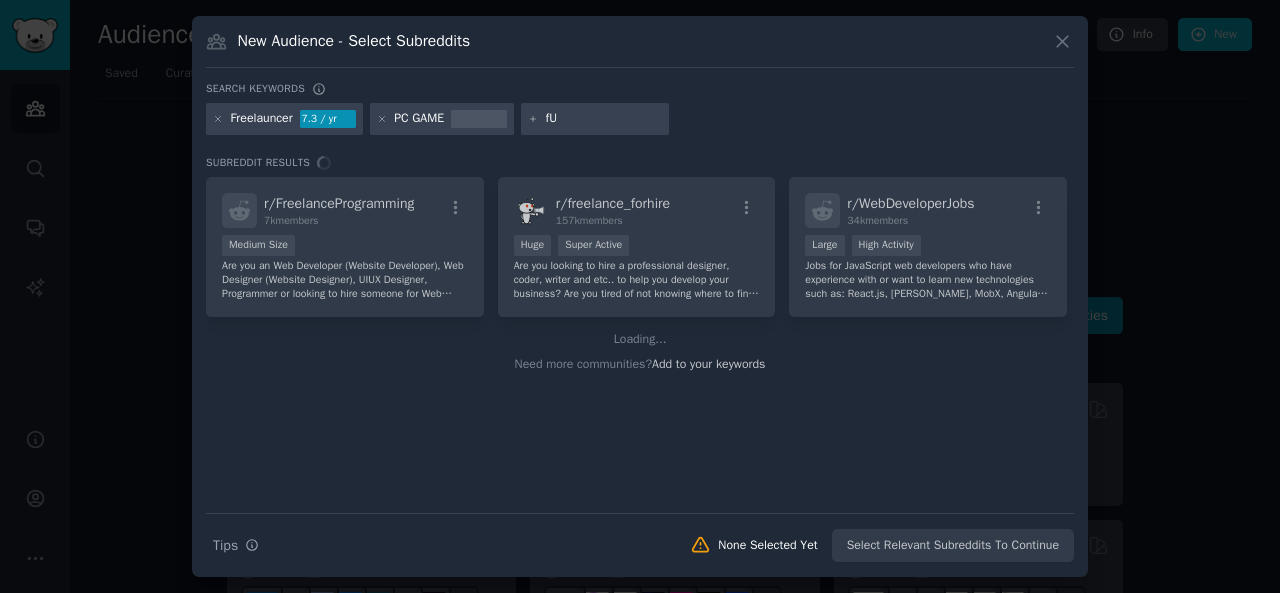 type on "f" 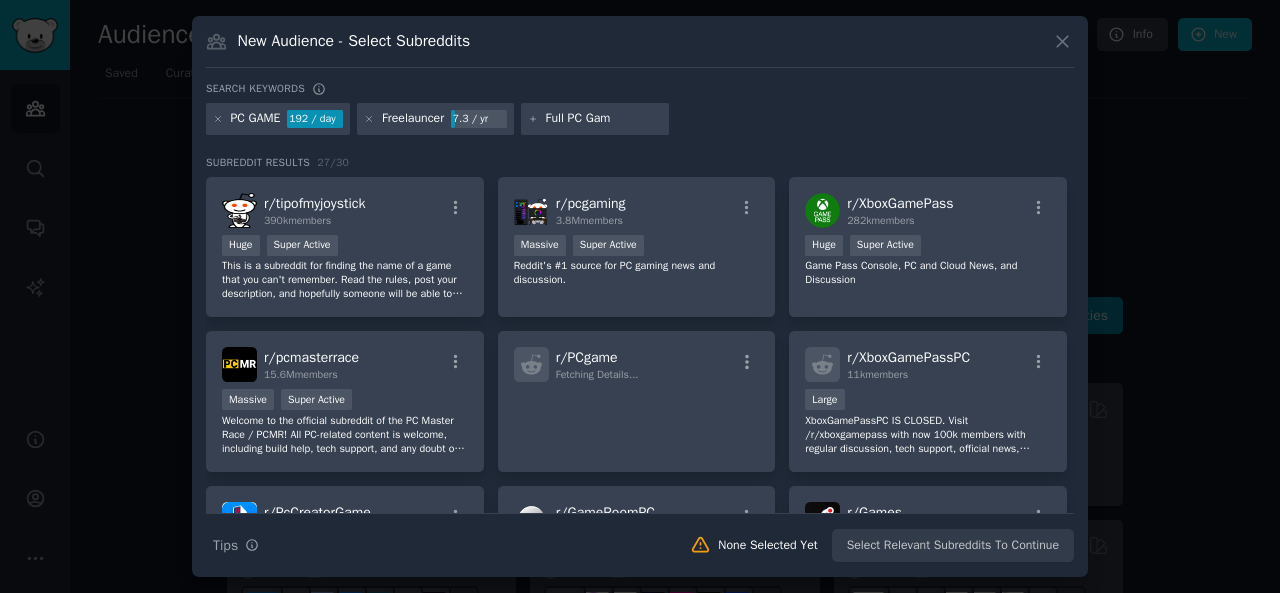type on "Full PC Game" 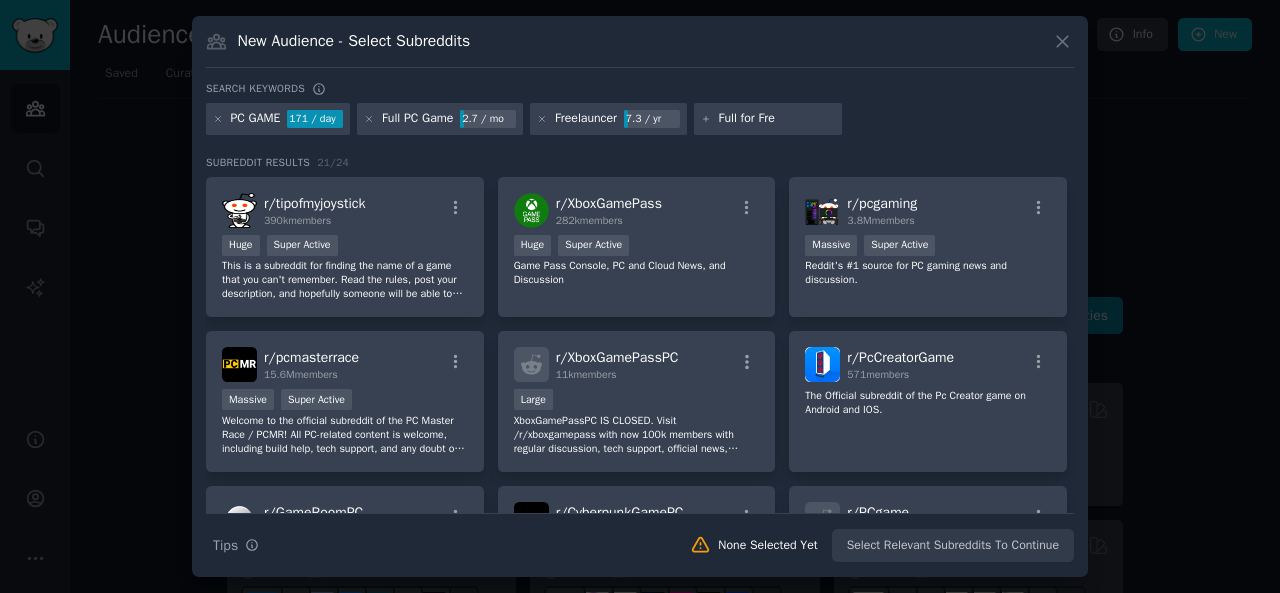 type on "Full for Free" 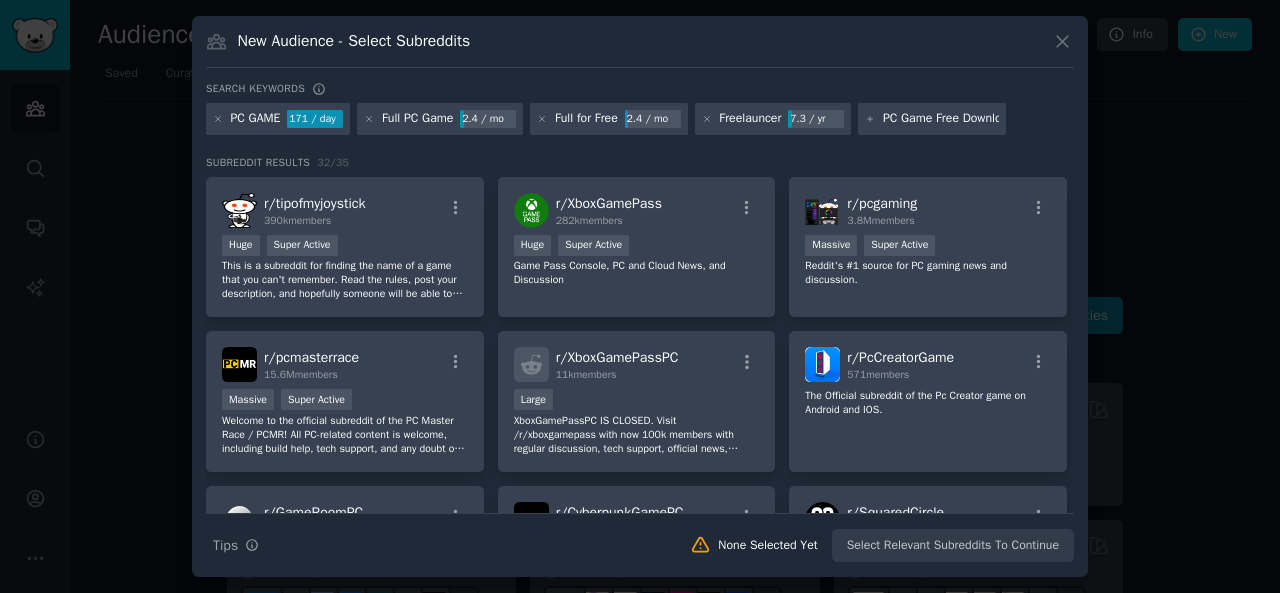 type on "PC Game Free Download" 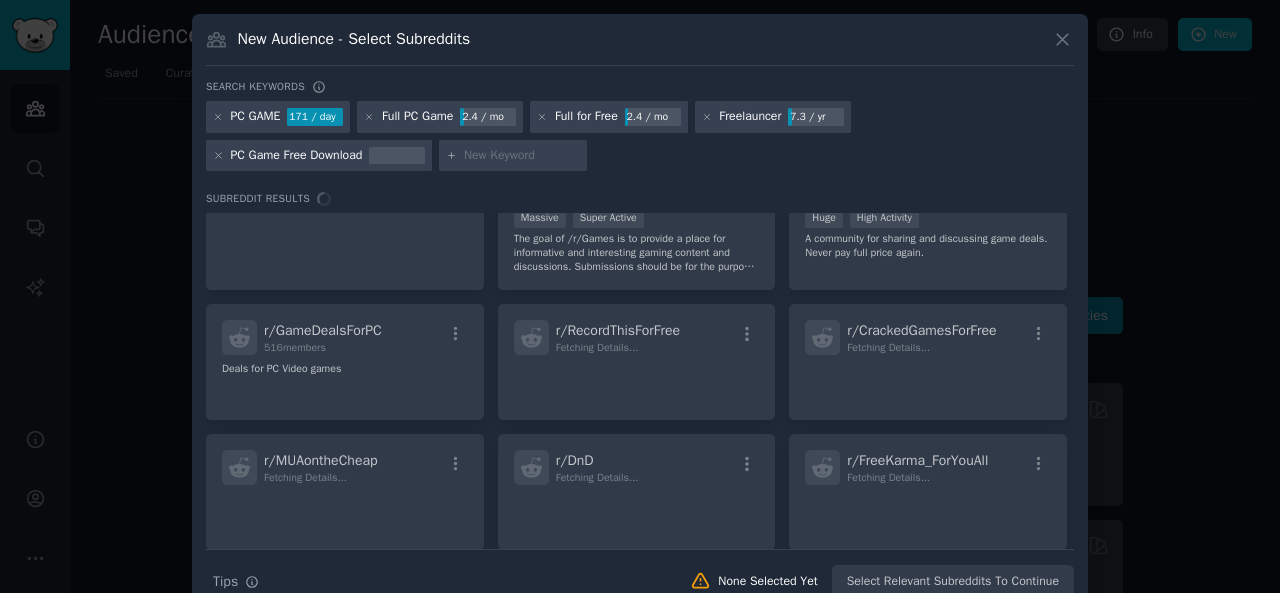 scroll, scrollTop: 587, scrollLeft: 0, axis: vertical 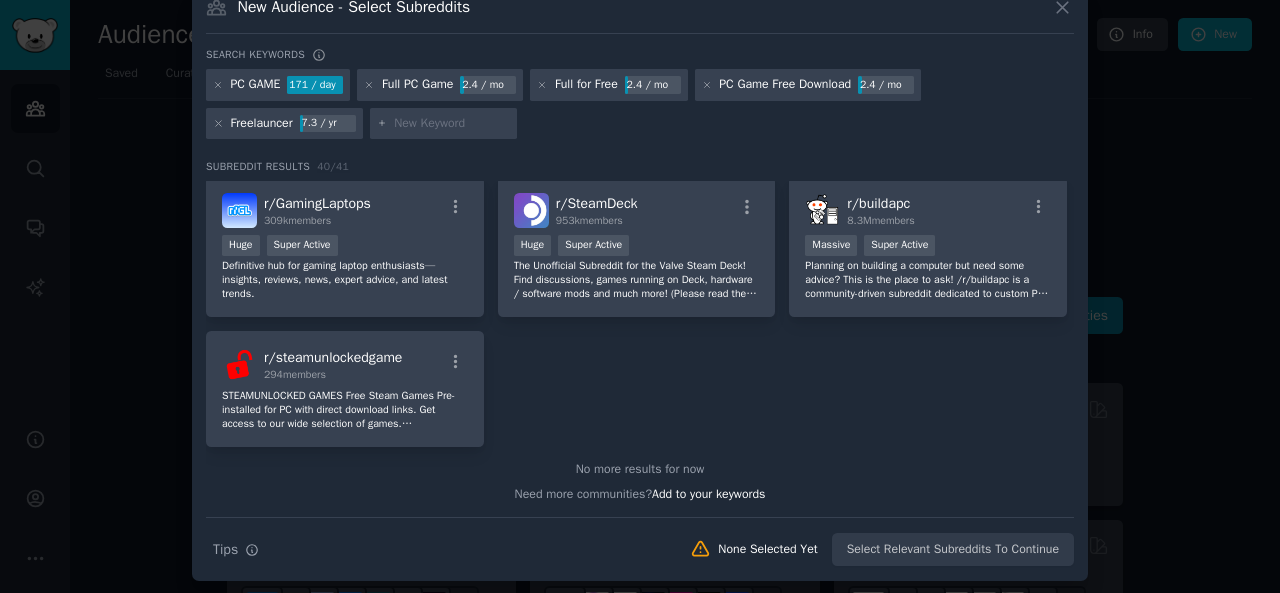 click on "Search Tips Tips None Selected Yet Select Relevant Subreddits To Continue" at bounding box center (640, 542) 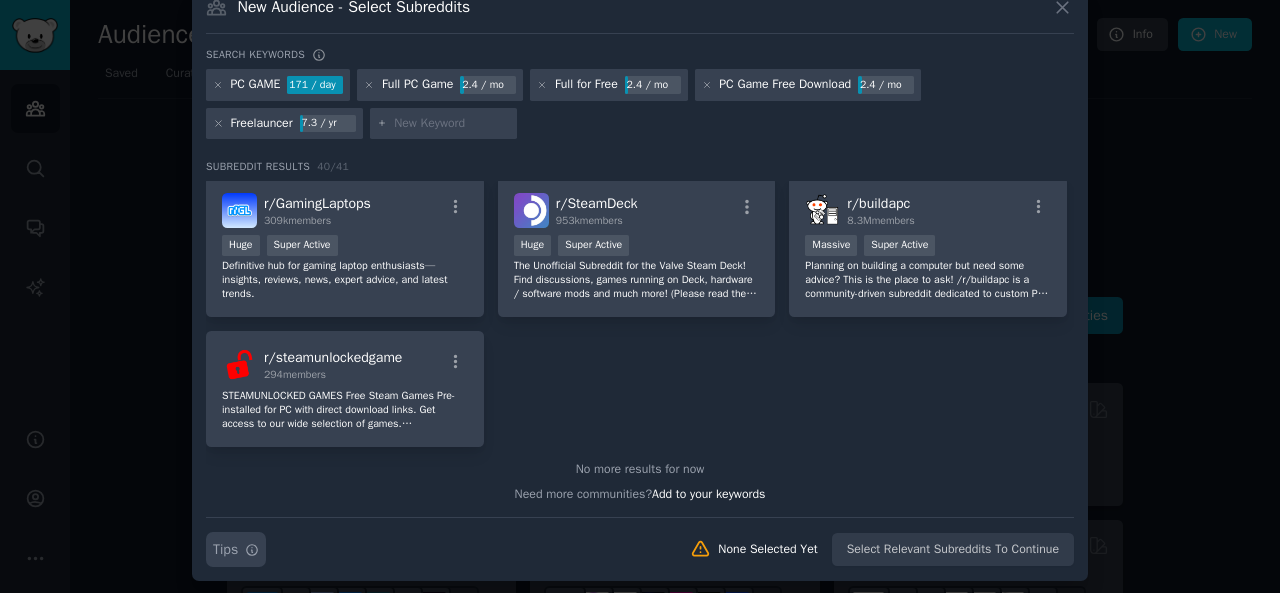 click on "Tips" at bounding box center [225, 549] 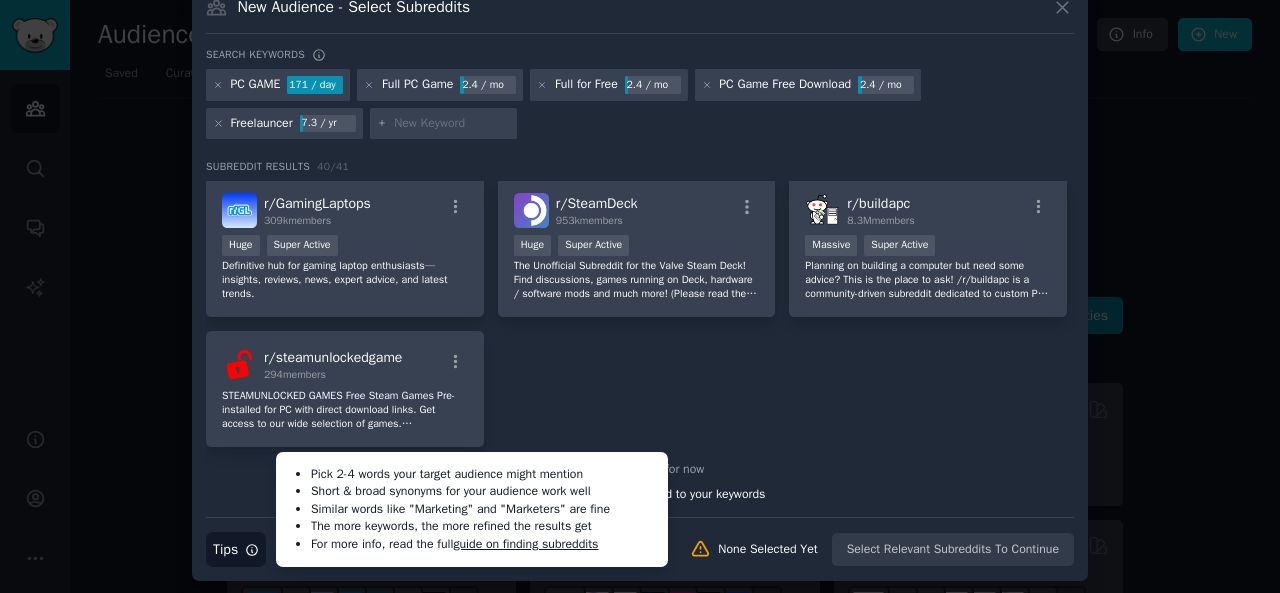 click on "r/ MrMuhammadNiaz 41  members Official [DOMAIN_NAME] Reddit community, here you can Free Learn Computer courses, Free Download Games, Softwares, Fonts, Design elements, Themes, Templates, Android & iOS apps, Online Earning method and Many more for FREE r/ tipofmyjoystick 390k  members >= 95th percentile for submissions / day Huge Super Active This is a subreddit for finding the name of a game that you can't remember. Read the rules, post your description, and hopefully someone will be able to identify it. Be sure to help out if you think you may have an answer to someone else's post! r/ XboxGamePass 282k  members >= 95th percentile for submissions / day Huge Super Active Game Pass Console, PC and Cloud News, and Discussion r/ pcgaming 3.8M  members Massive Super Active Reddit's #1 source for PC gaming news and discussion. r/ pcmasterrace 15.6M  members Massive Super Active r/ XboxGamePassPC 11k  members Large r/ PcCreatorGame 571  members r/ GameRoomPC 410  members r/ CyberpunkGamePC 65  members r/ r/" at bounding box center [640, -589] 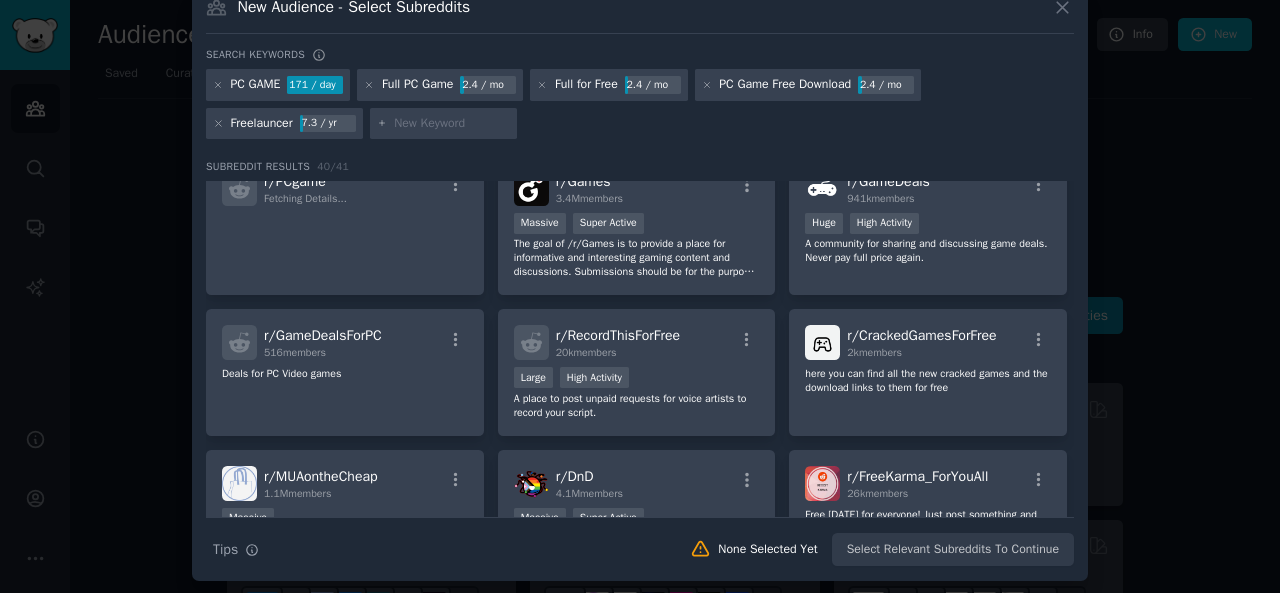 scroll, scrollTop: 0, scrollLeft: 0, axis: both 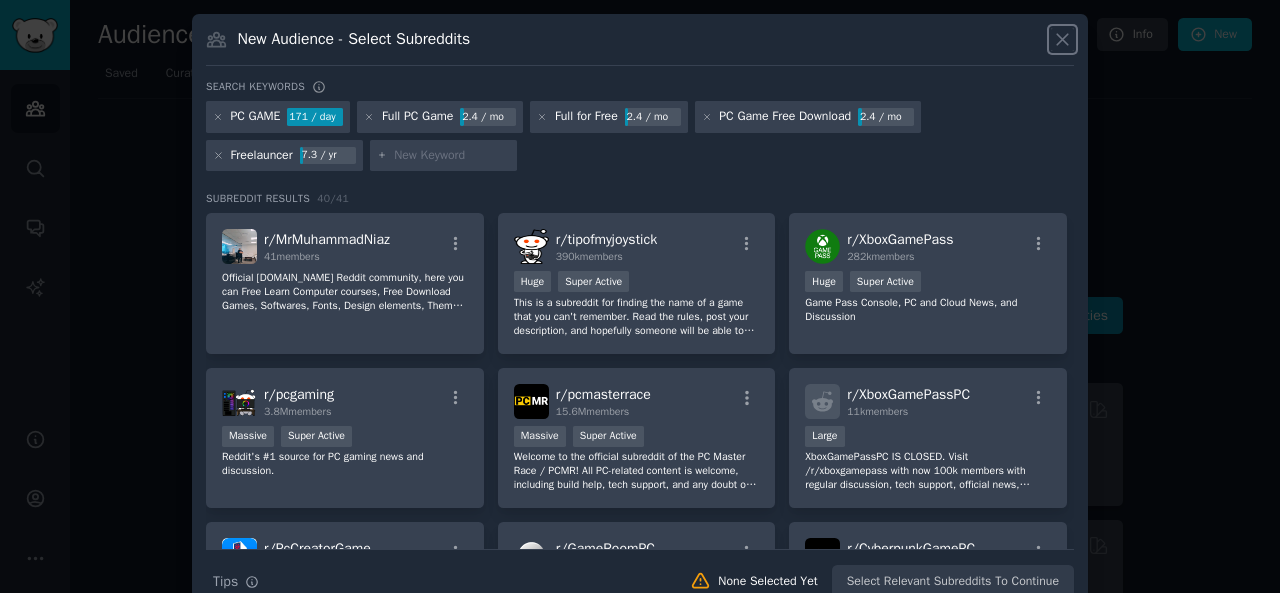click 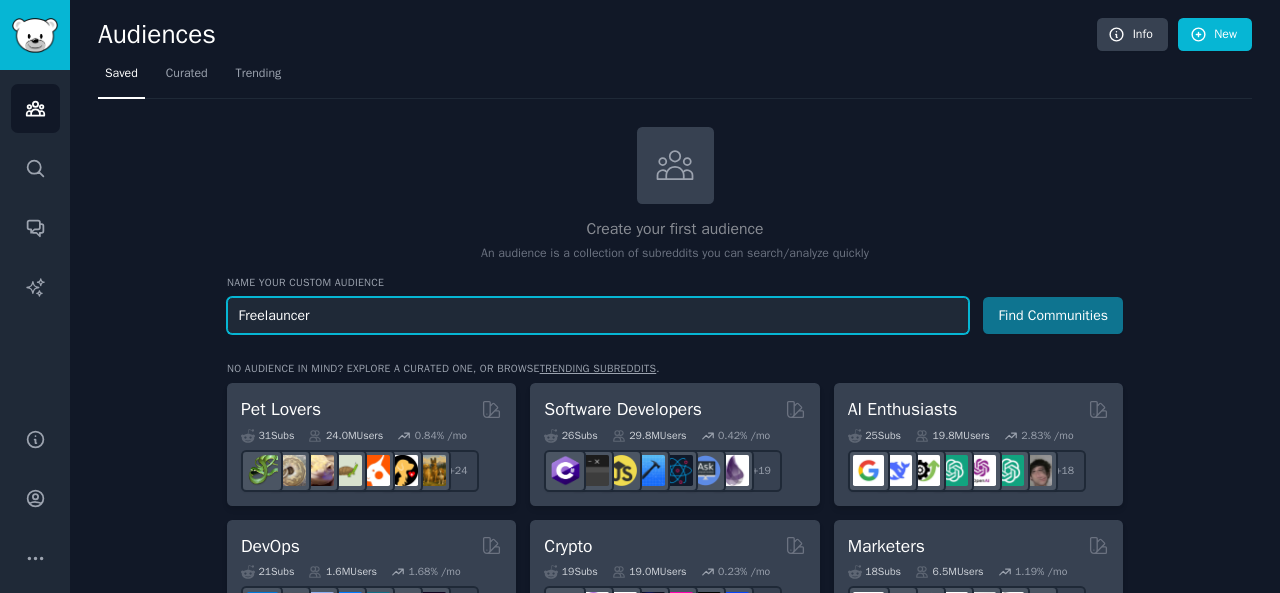 scroll, scrollTop: 0, scrollLeft: 0, axis: both 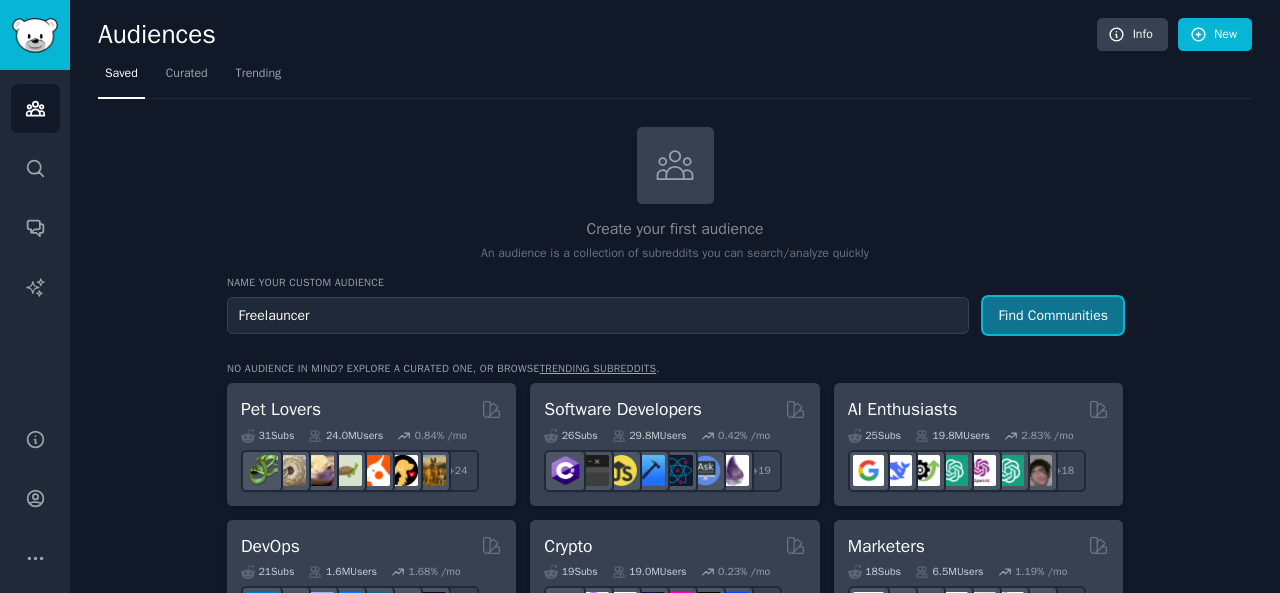 click on "Find Communities" at bounding box center (1053, 315) 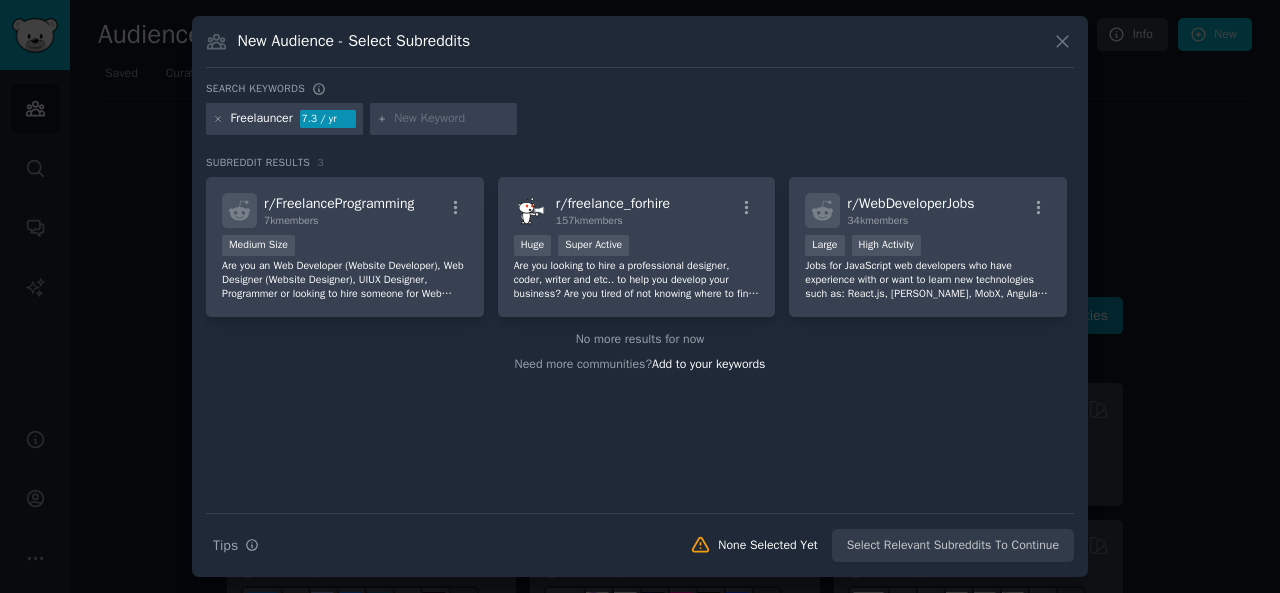 click 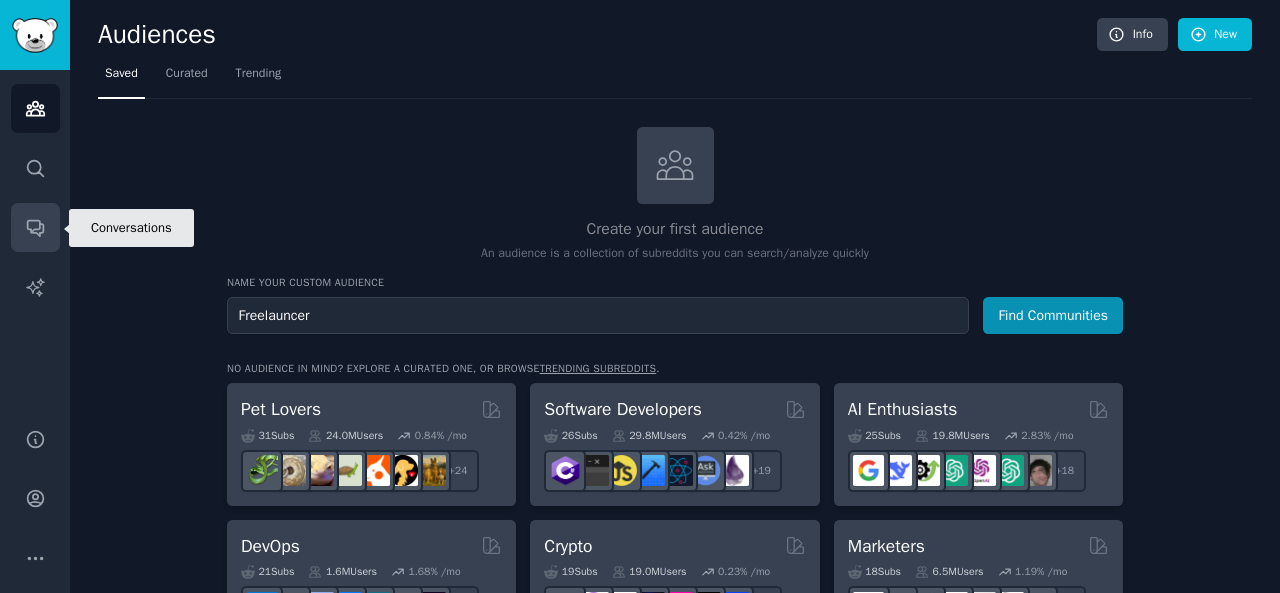 click 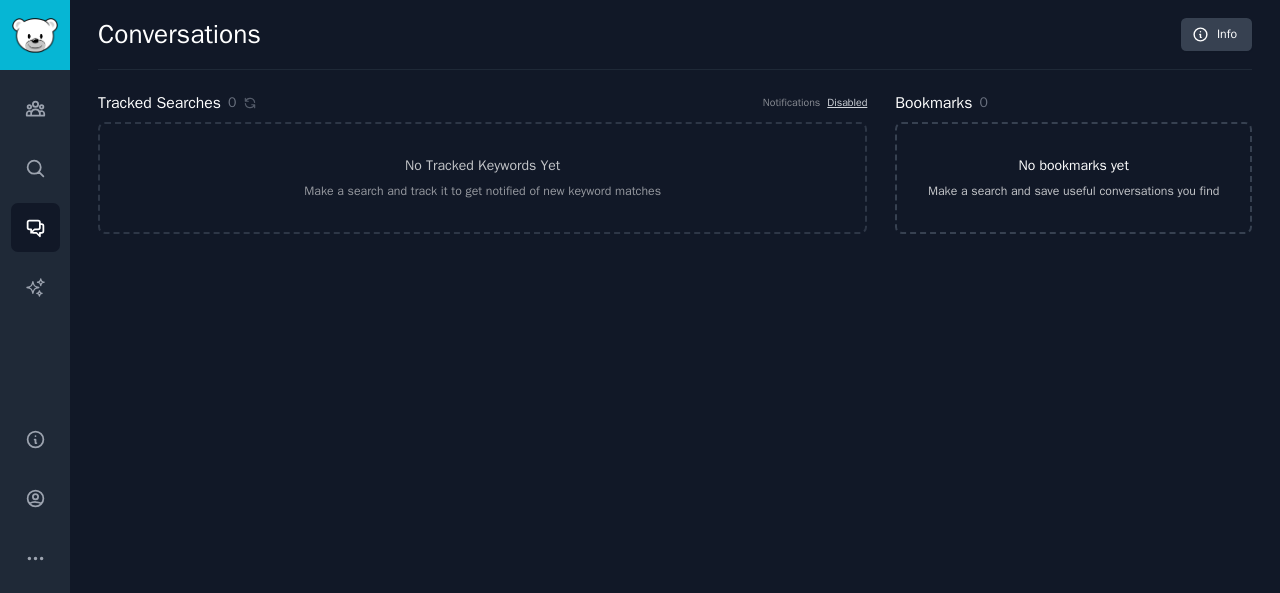 click on "Make a search and save useful conversations you find" at bounding box center [1073, 192] 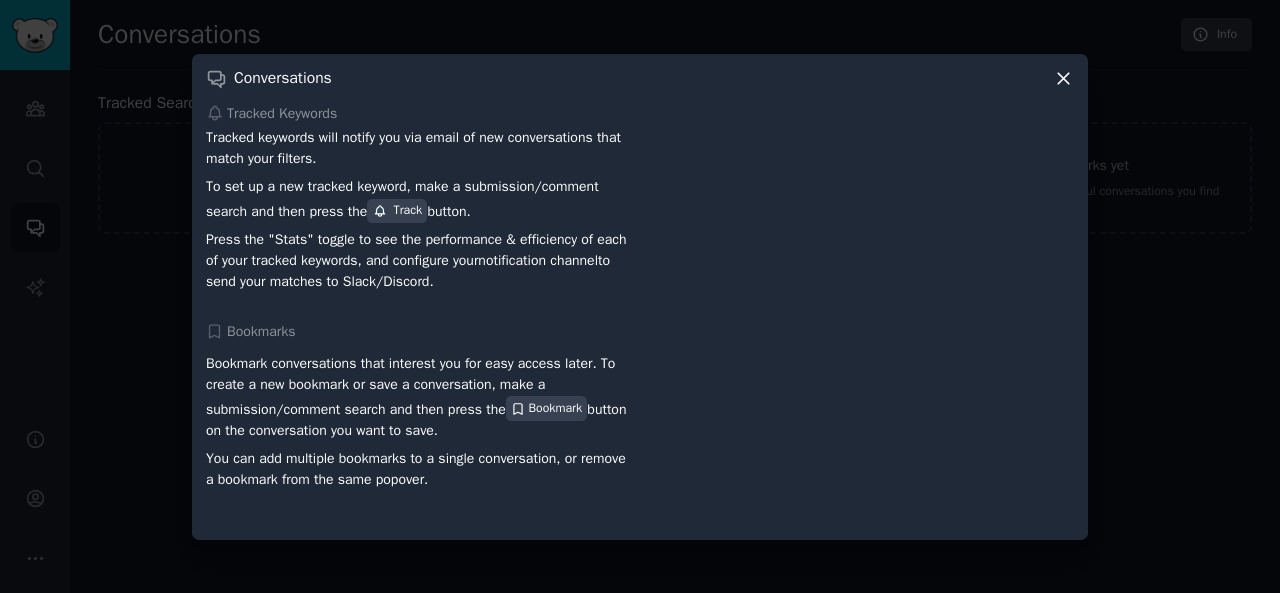 click 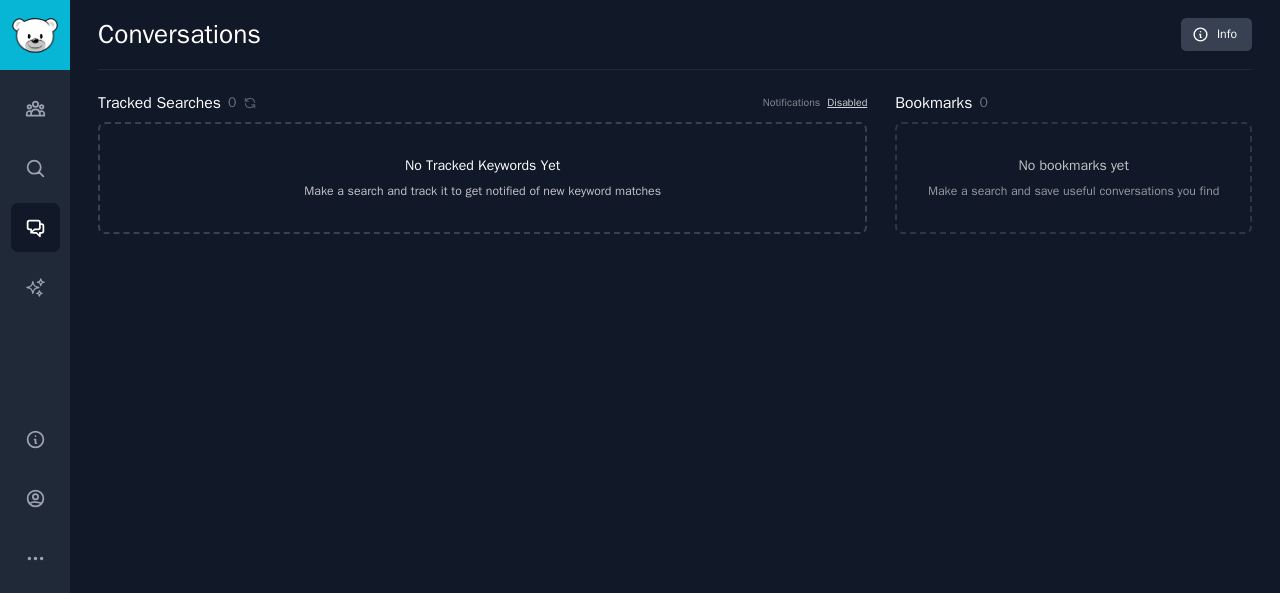 click on "No Tracked Keywords Yet Make a search and track it to get notified of new keyword matches" at bounding box center [482, 178] 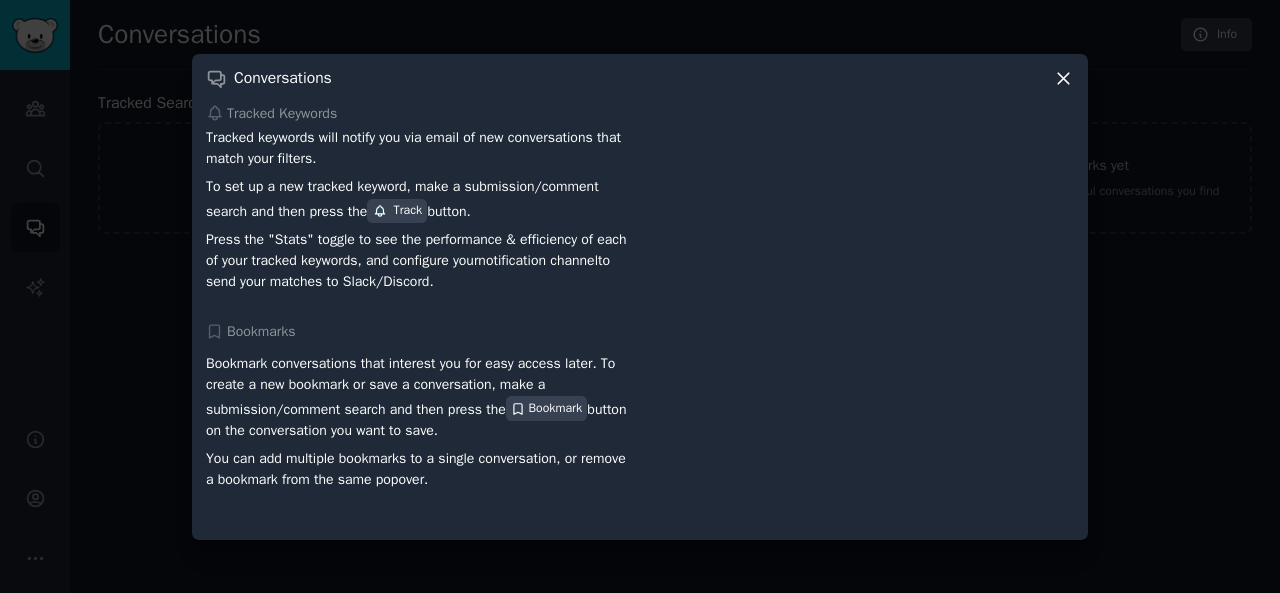 drag, startPoint x: 1062, startPoint y: 75, endPoint x: 842, endPoint y: 440, distance: 426.17484 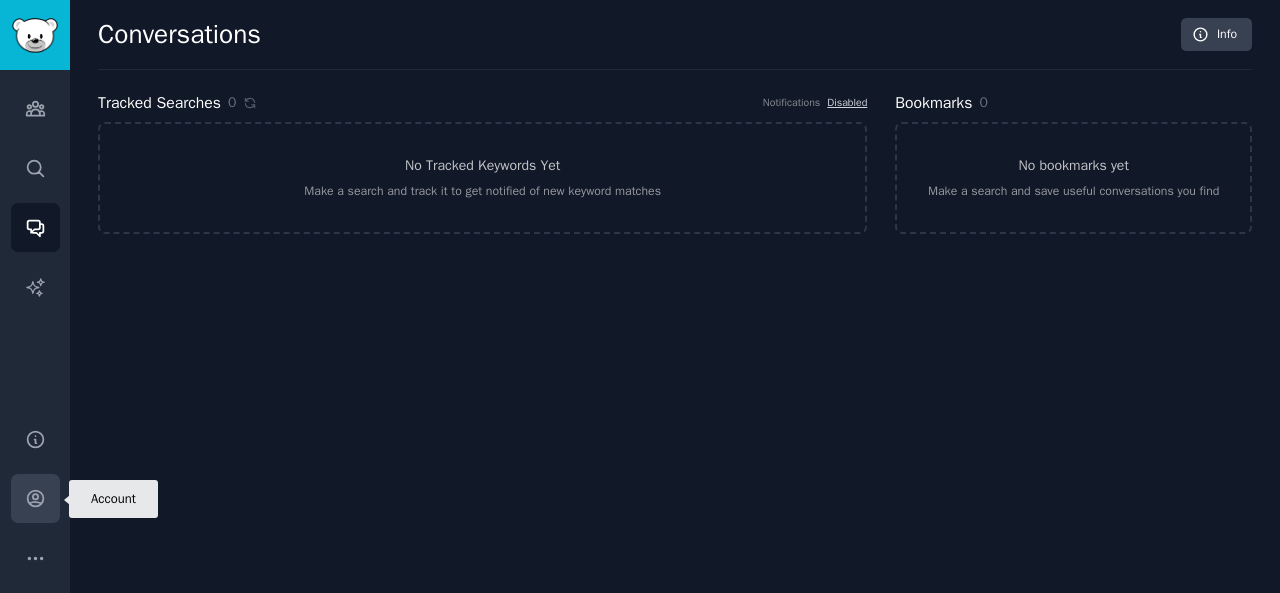 click 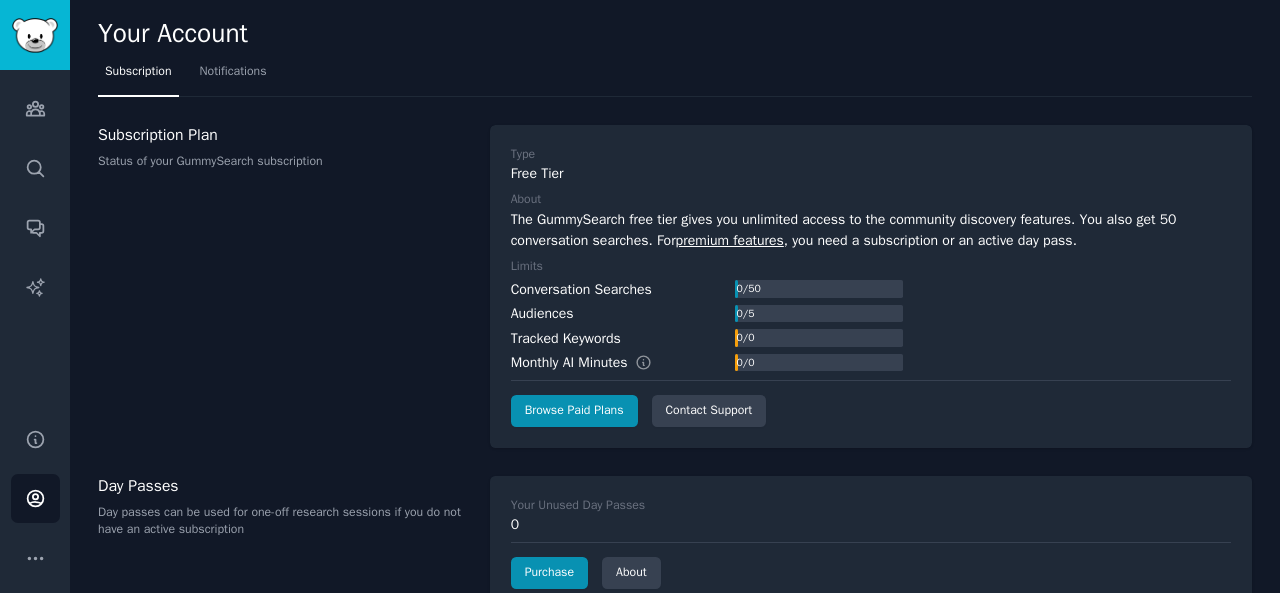 click on "Tracked Keywords" at bounding box center [566, 338] 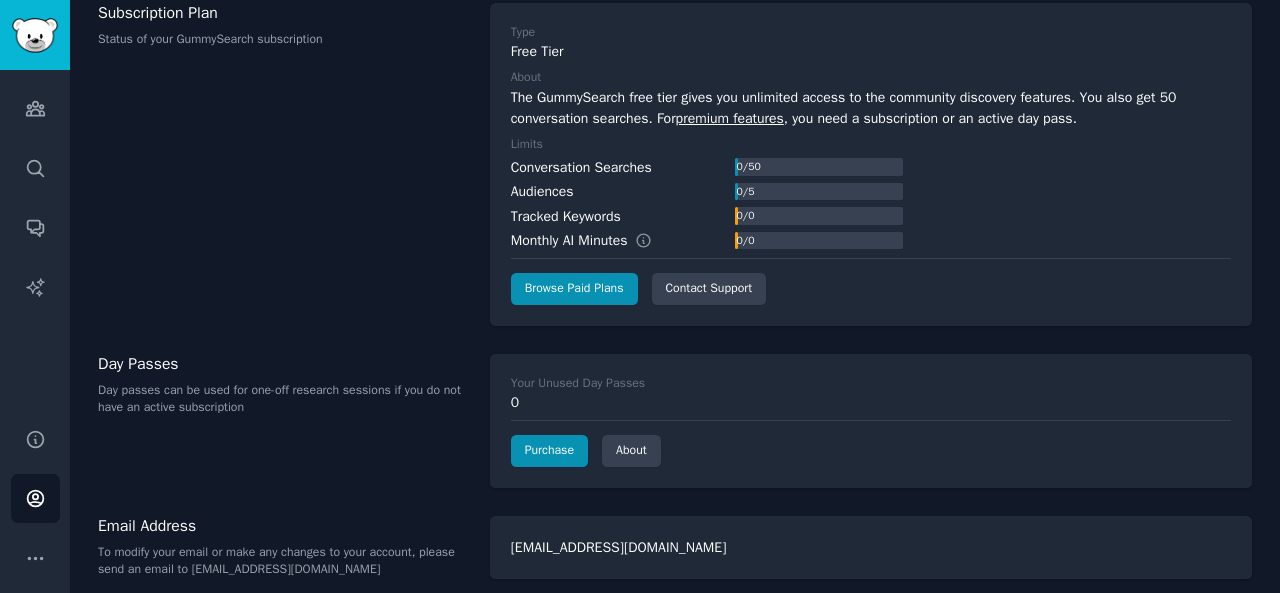scroll, scrollTop: 134, scrollLeft: 0, axis: vertical 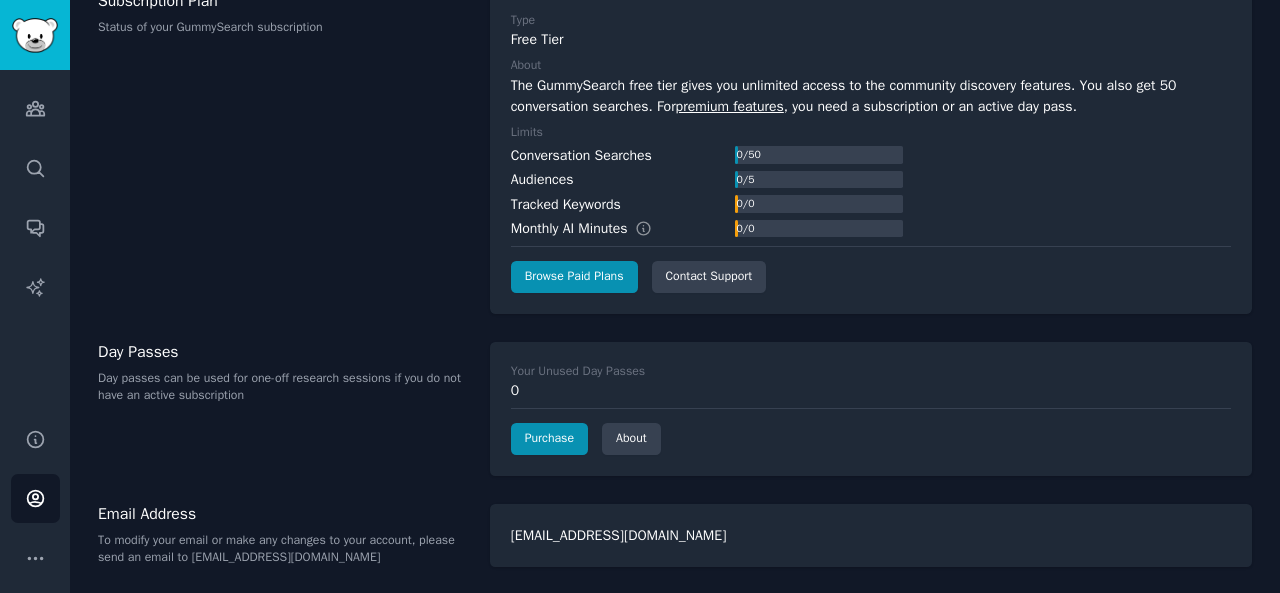 click on "[EMAIL_ADDRESS][DOMAIN_NAME]" at bounding box center [871, 535] 